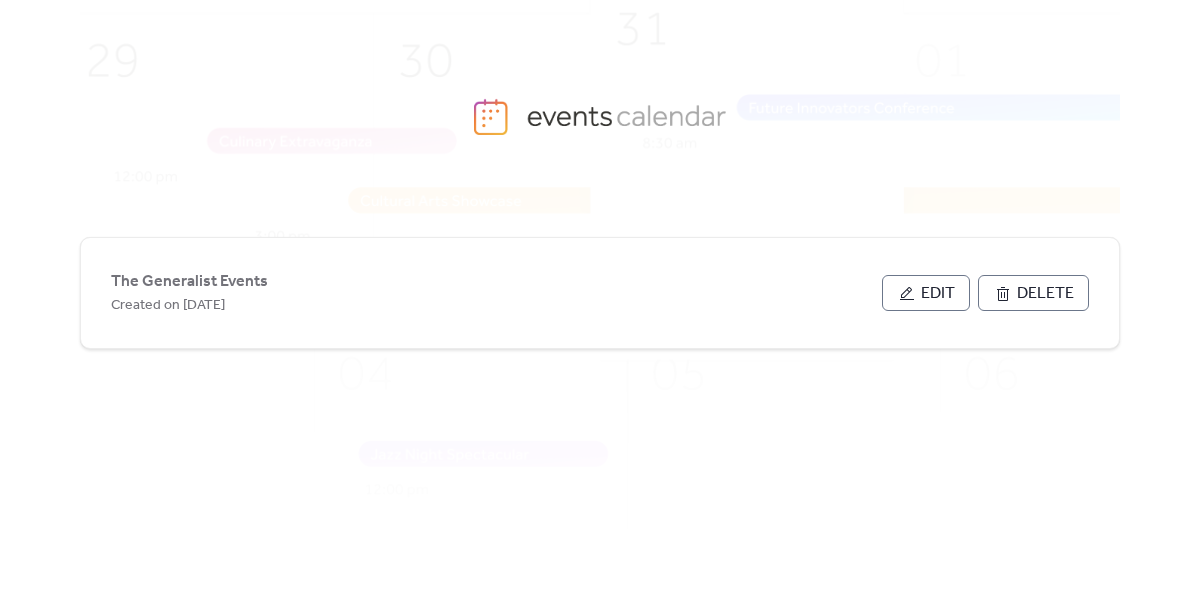 scroll, scrollTop: 0, scrollLeft: 0, axis: both 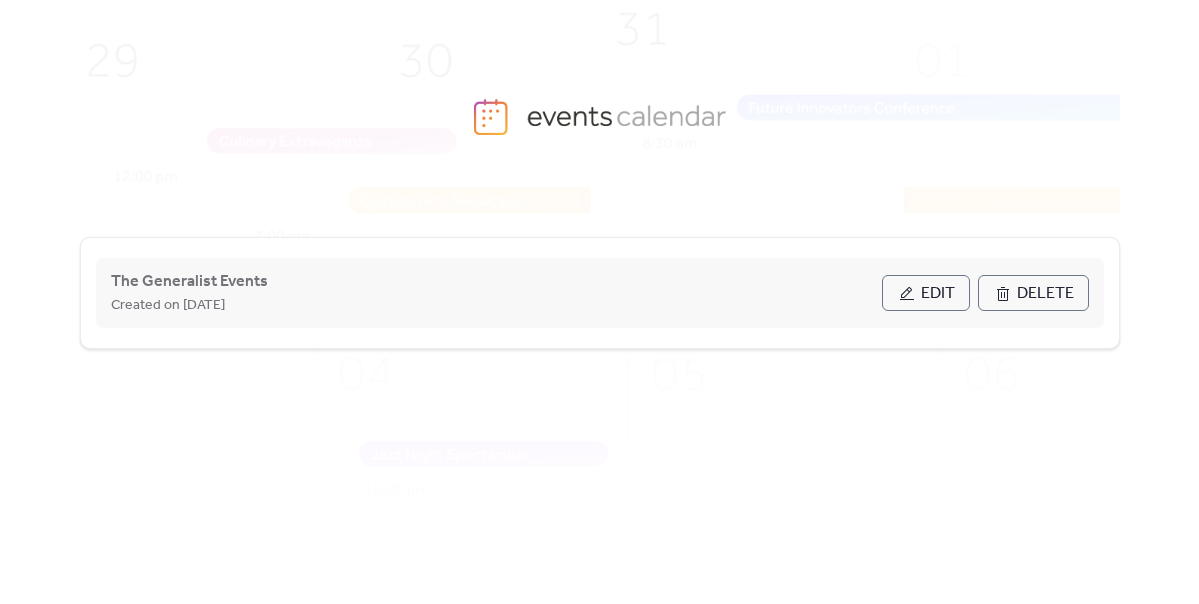 click on "Edit" at bounding box center [926, 293] 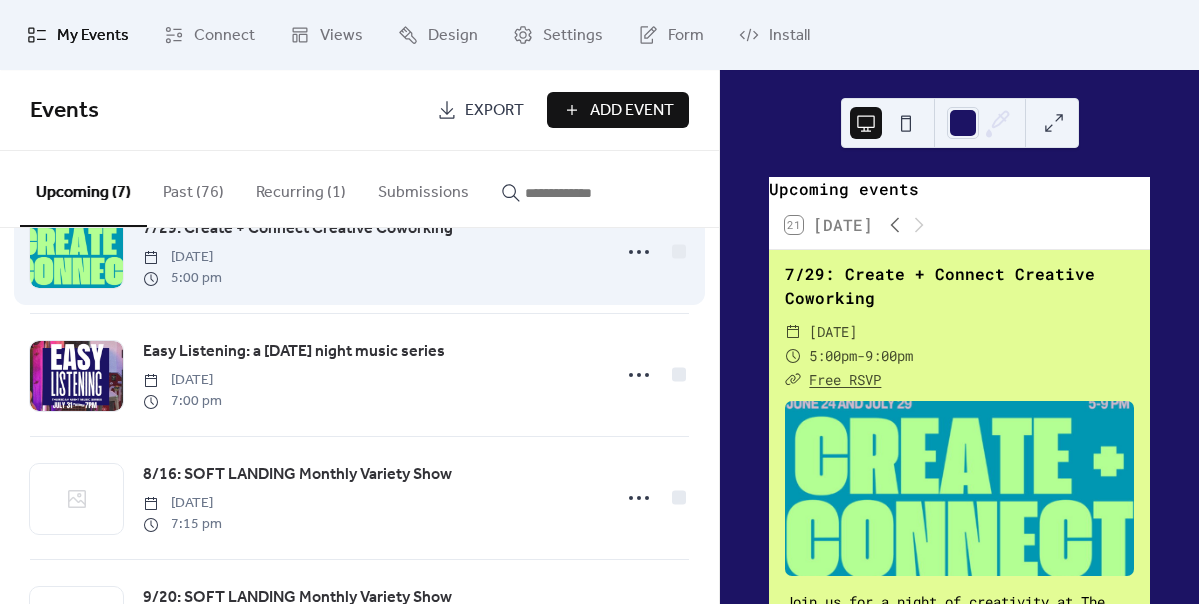 scroll, scrollTop: 0, scrollLeft: 0, axis: both 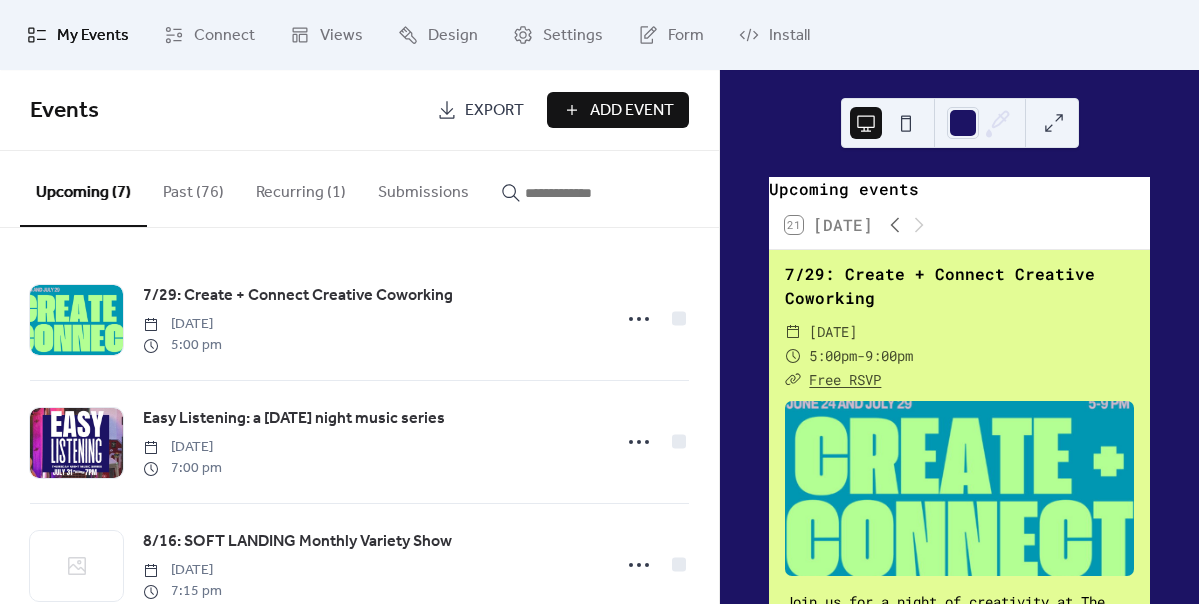 click on "Add Event" at bounding box center [632, 111] 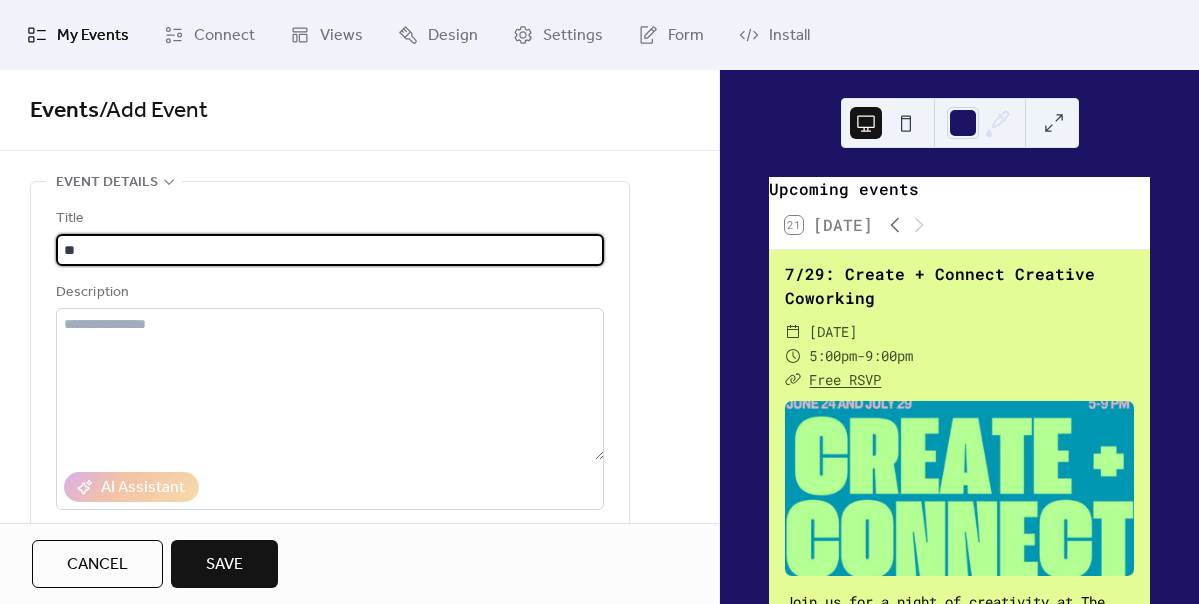 type on "*" 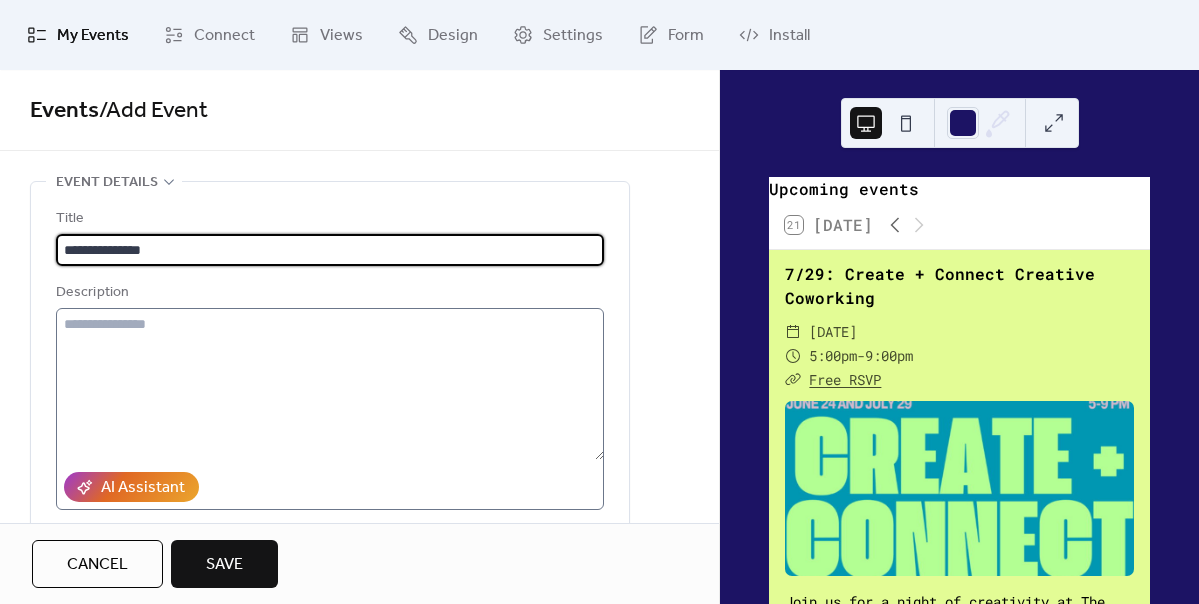 type on "**********" 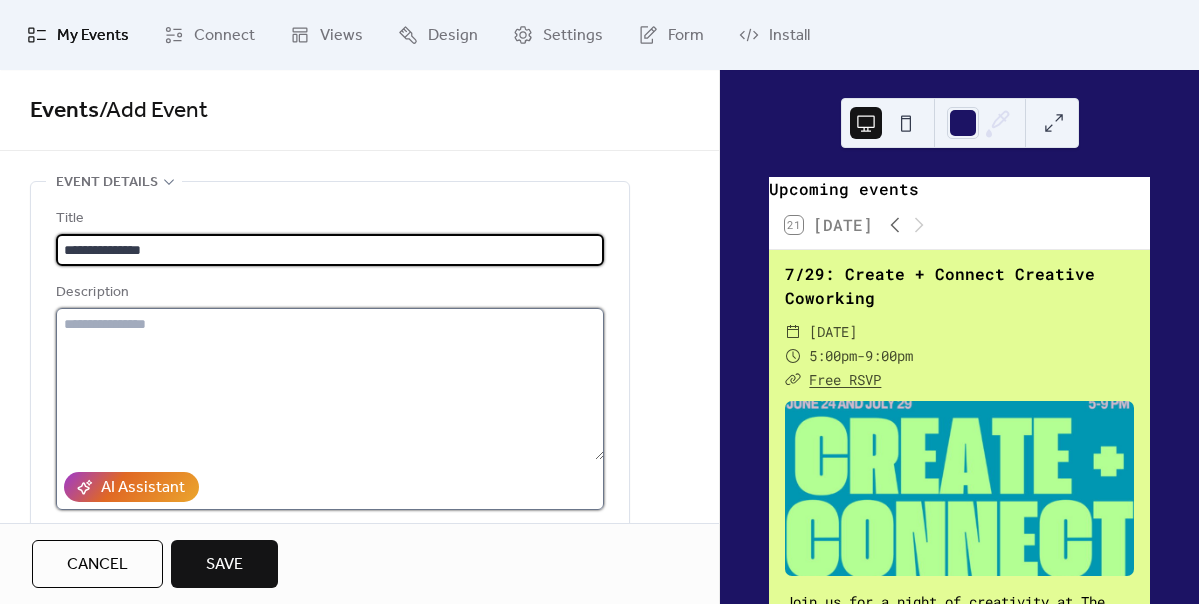 click at bounding box center [330, 384] 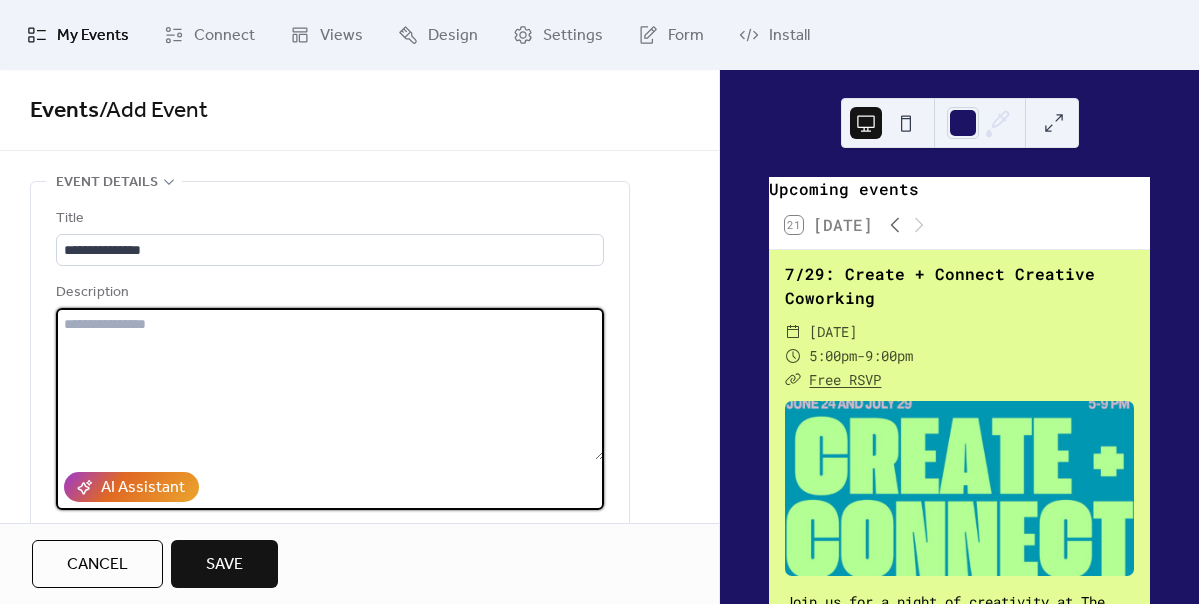 click at bounding box center [330, 384] 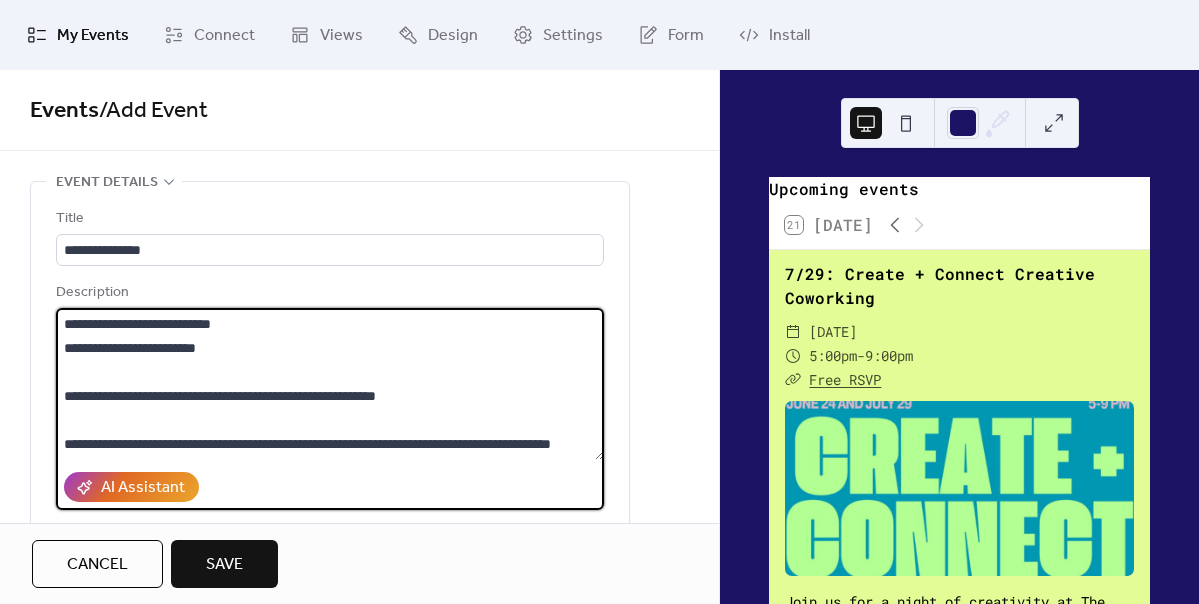 scroll, scrollTop: 312, scrollLeft: 0, axis: vertical 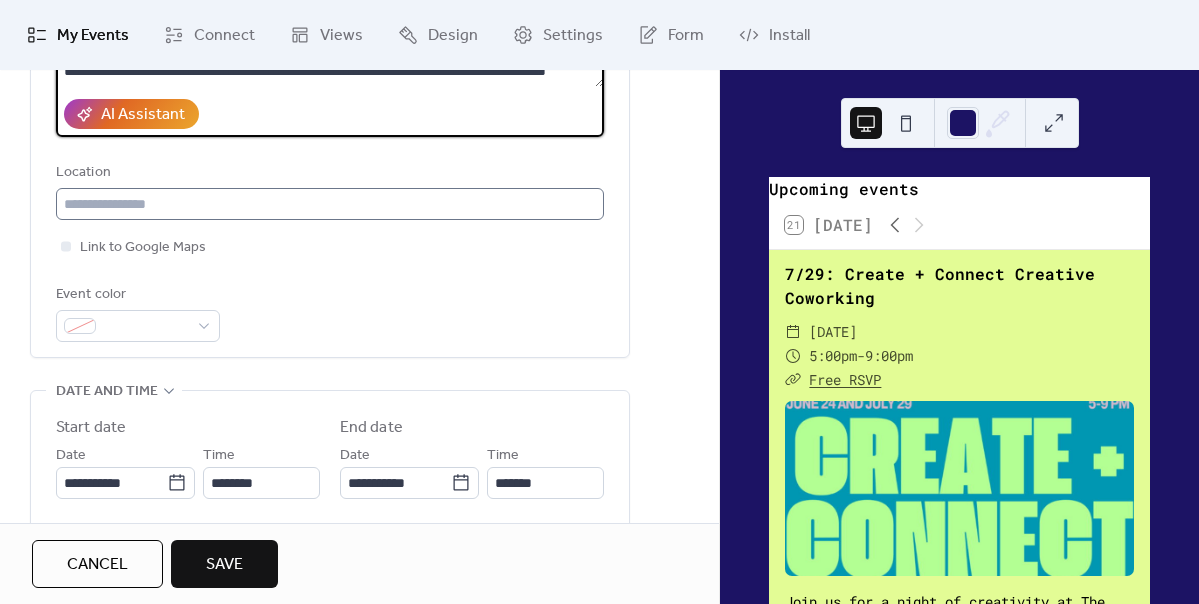 type on "**********" 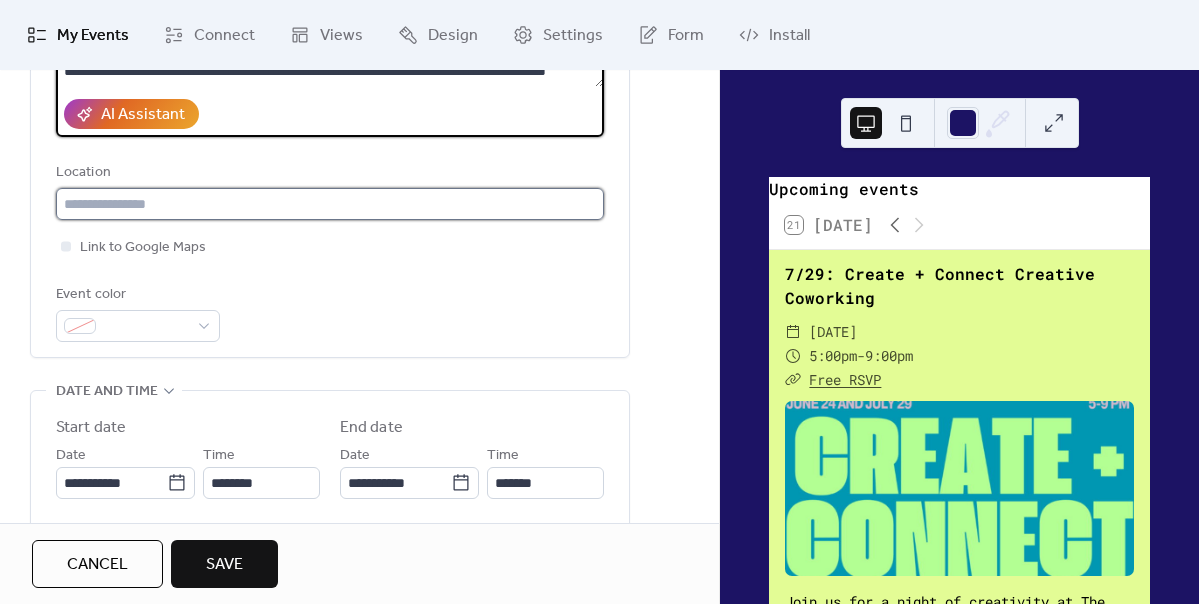 click at bounding box center (330, 204) 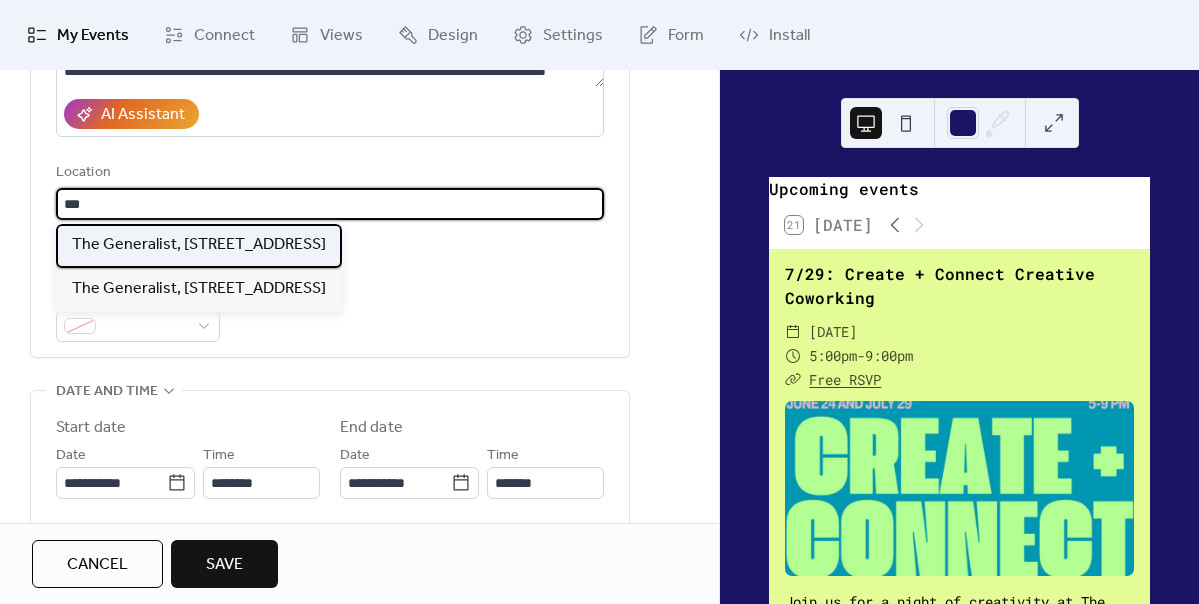 click on "The Generalist, [STREET_ADDRESS]" at bounding box center (199, 245) 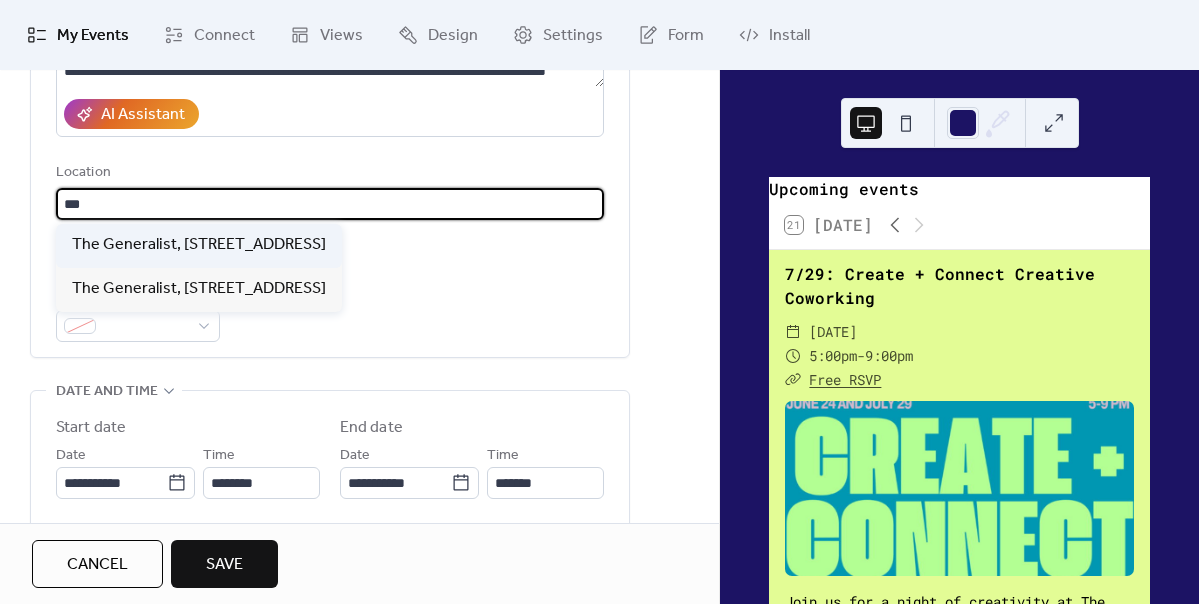 type on "**********" 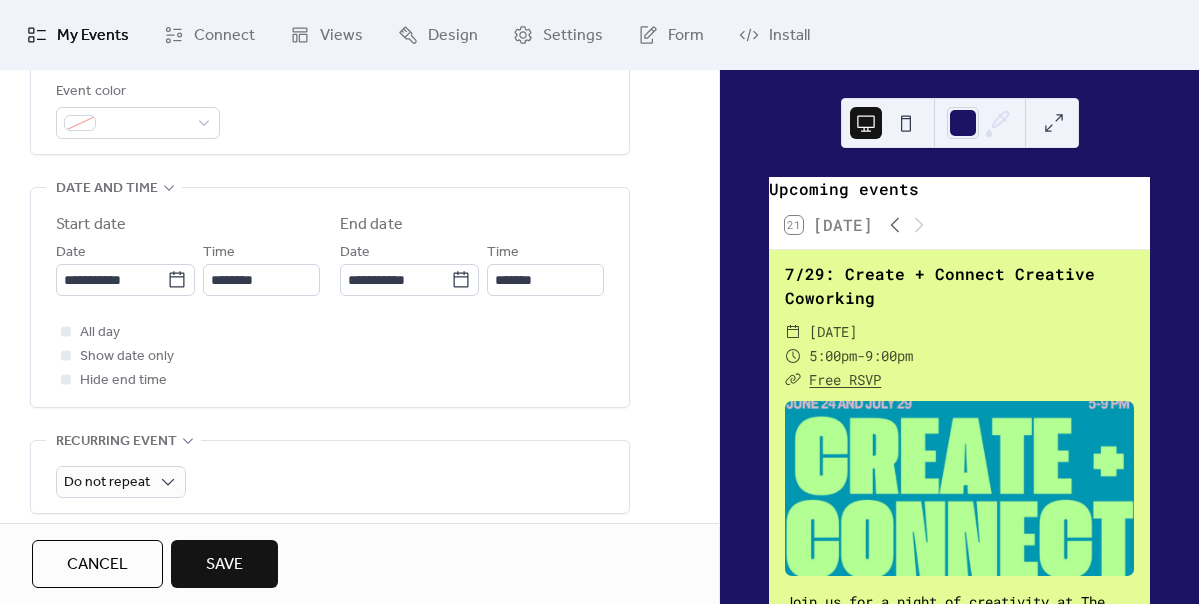 scroll, scrollTop: 577, scrollLeft: 0, axis: vertical 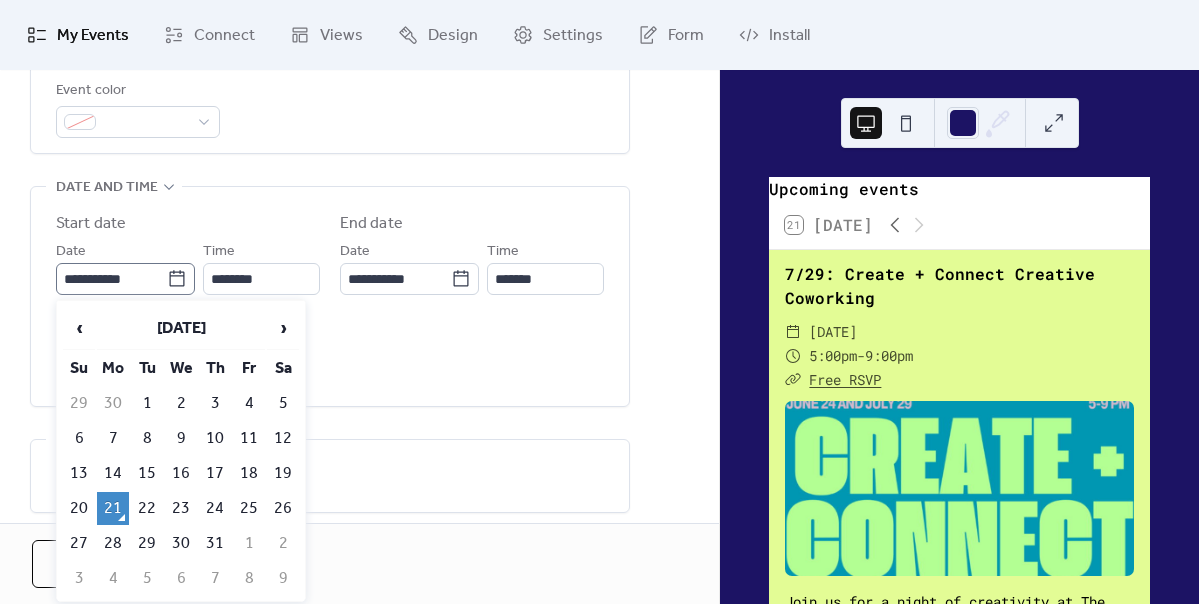 click 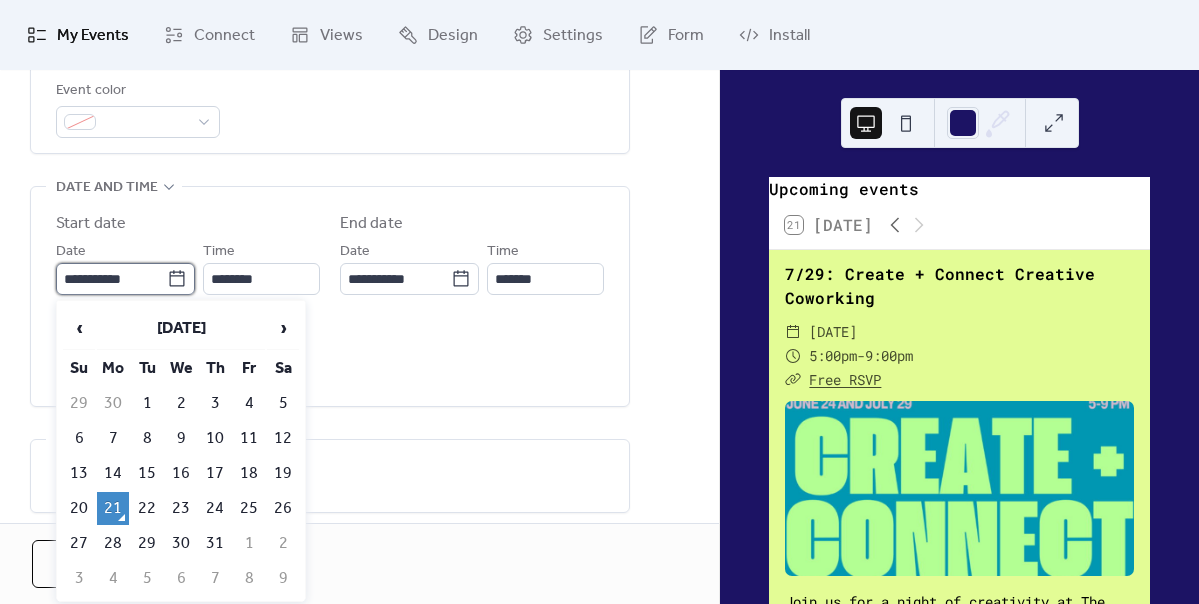 click on "**********" at bounding box center (111, 279) 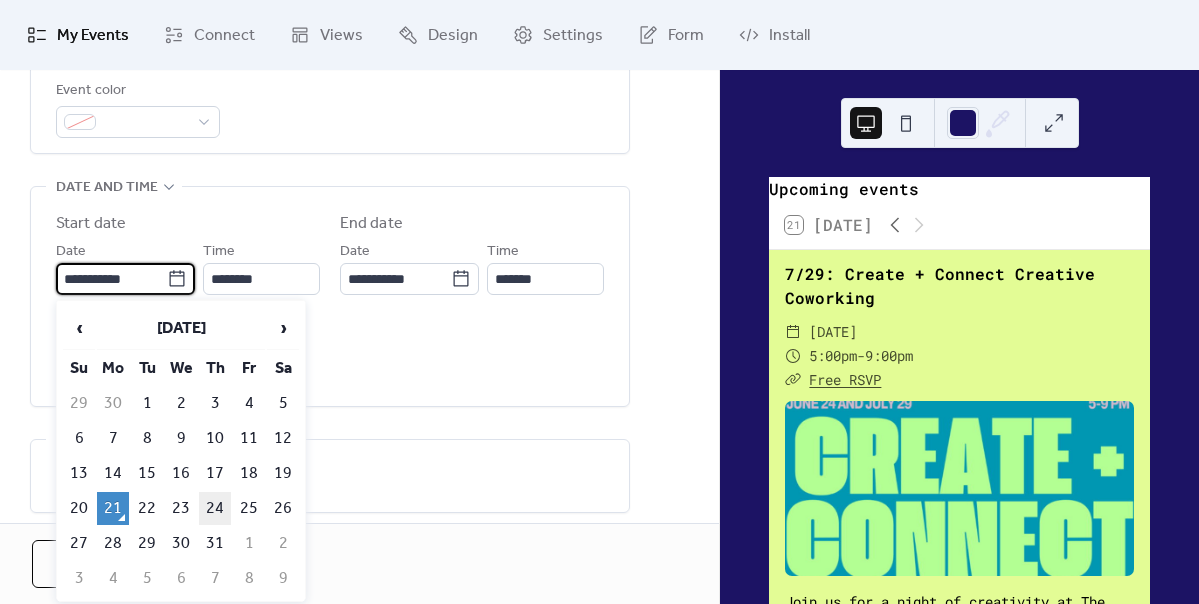 click on "24" at bounding box center (215, 508) 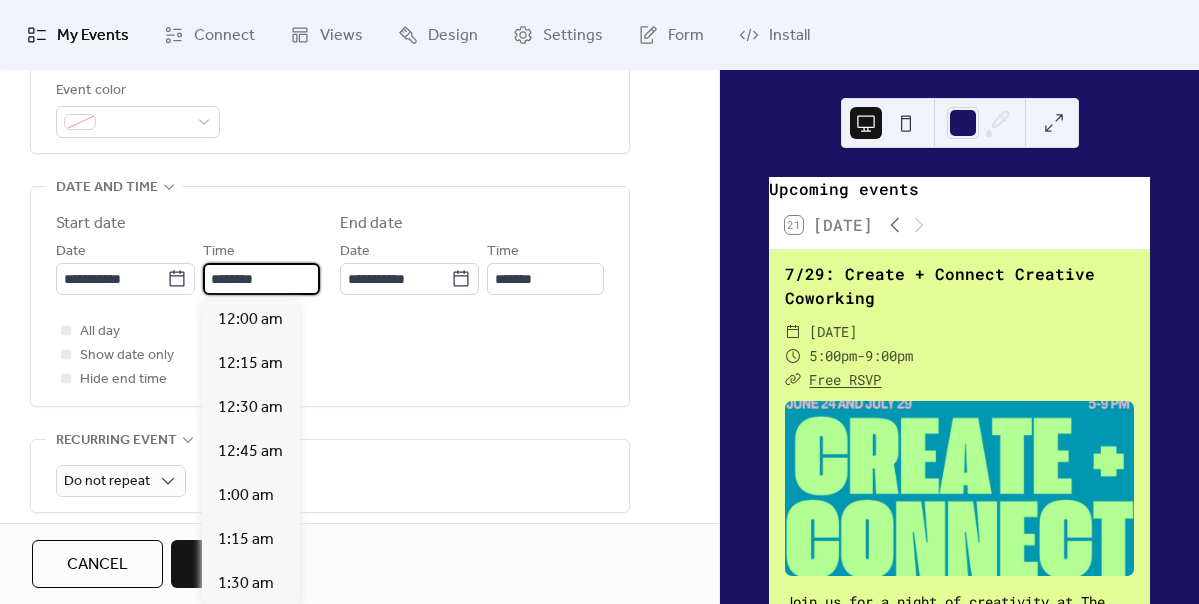 click on "********" at bounding box center [261, 279] 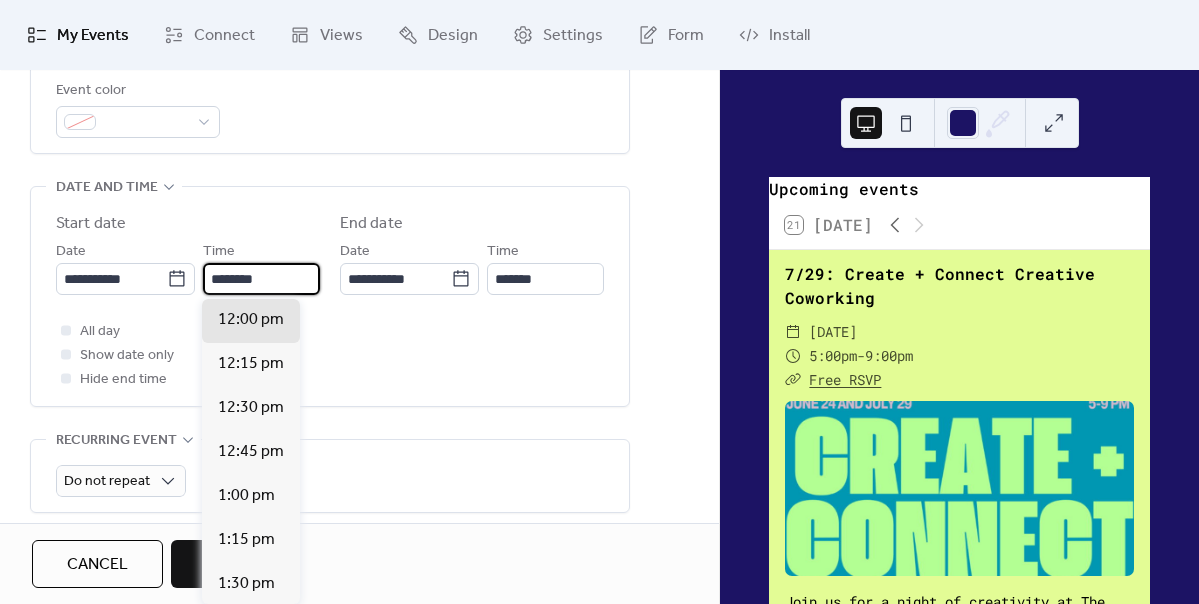 click on "********" at bounding box center (261, 279) 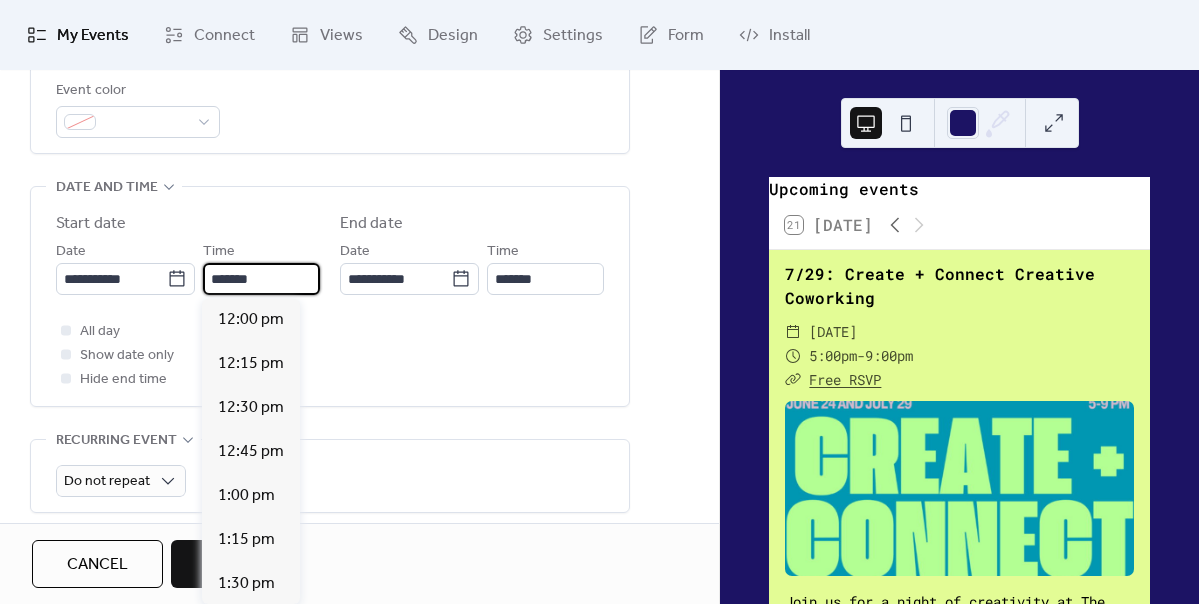 scroll, scrollTop: 3168, scrollLeft: 0, axis: vertical 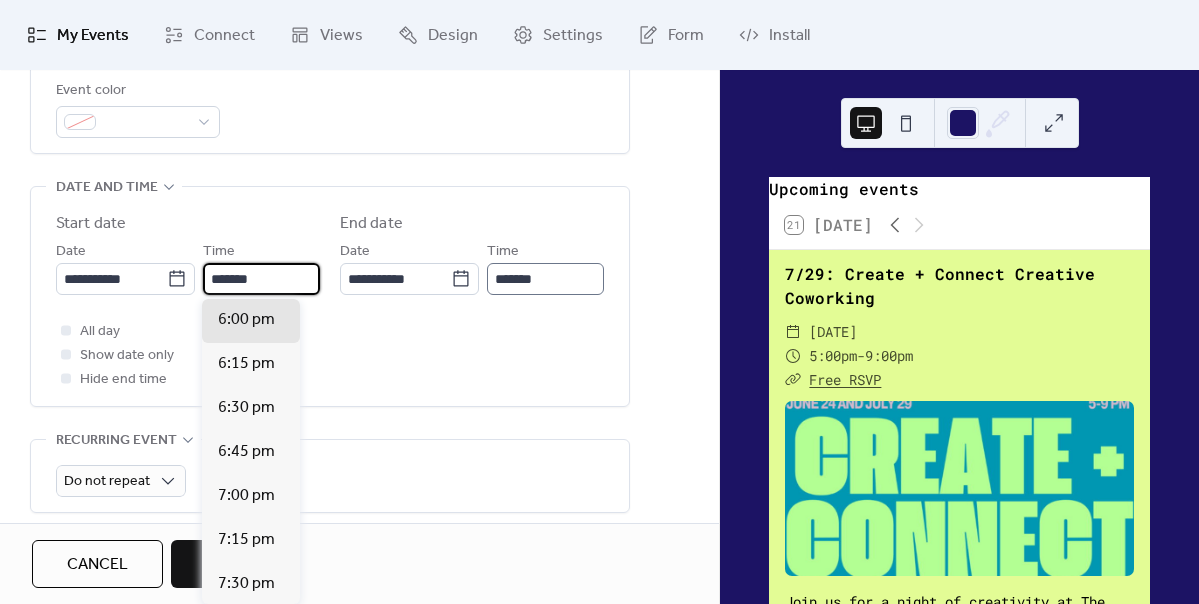 type on "*******" 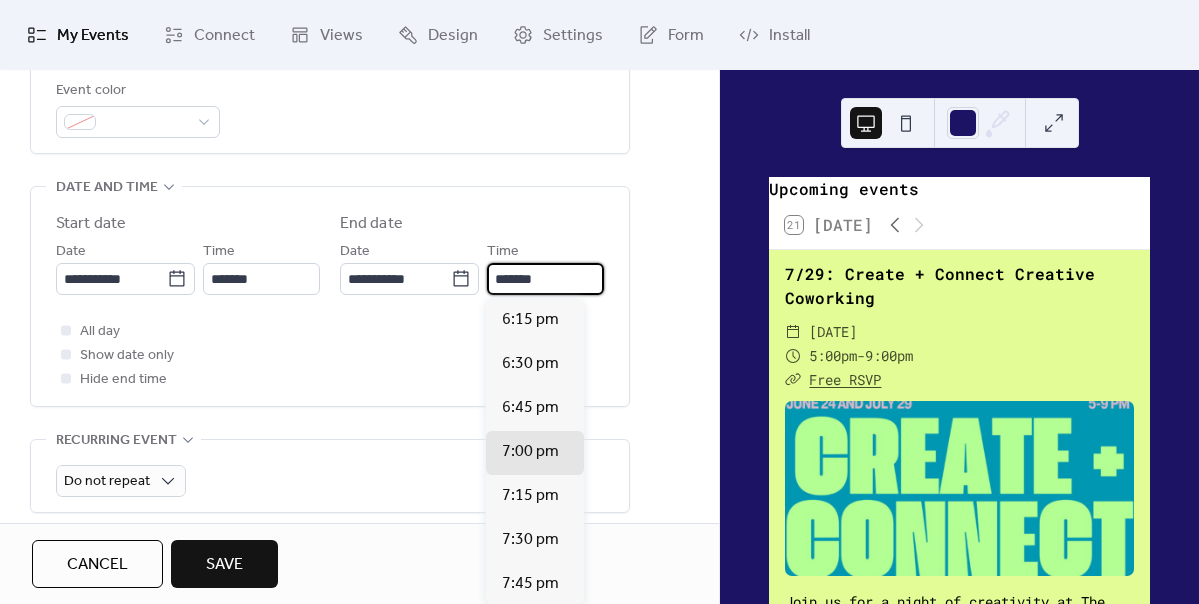 click on "*******" at bounding box center [545, 279] 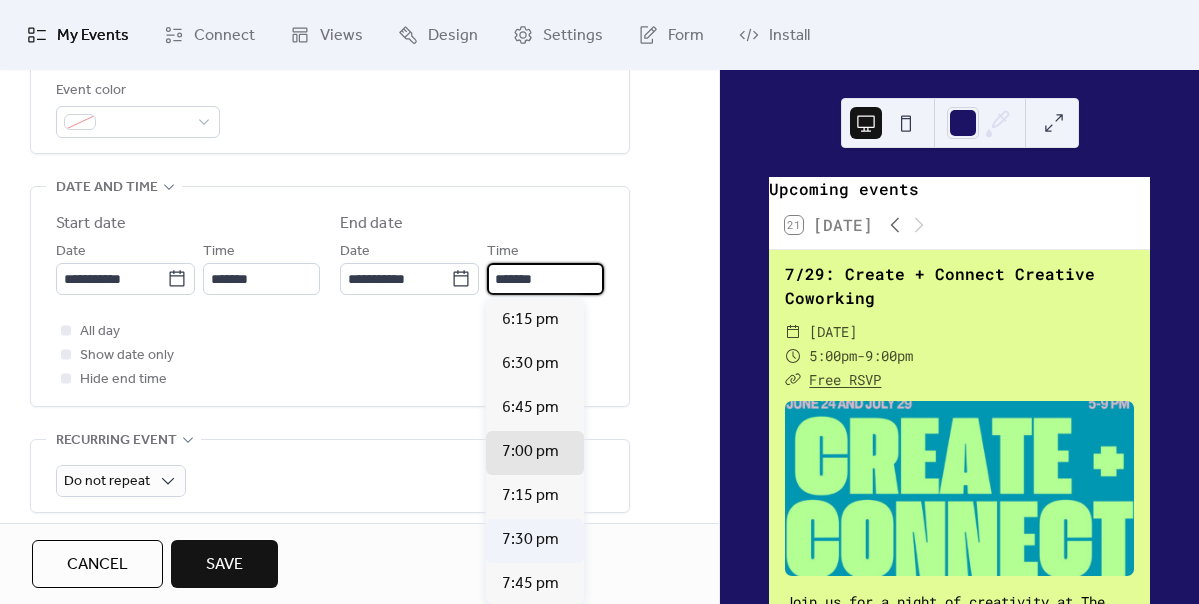 scroll, scrollTop: 80, scrollLeft: 0, axis: vertical 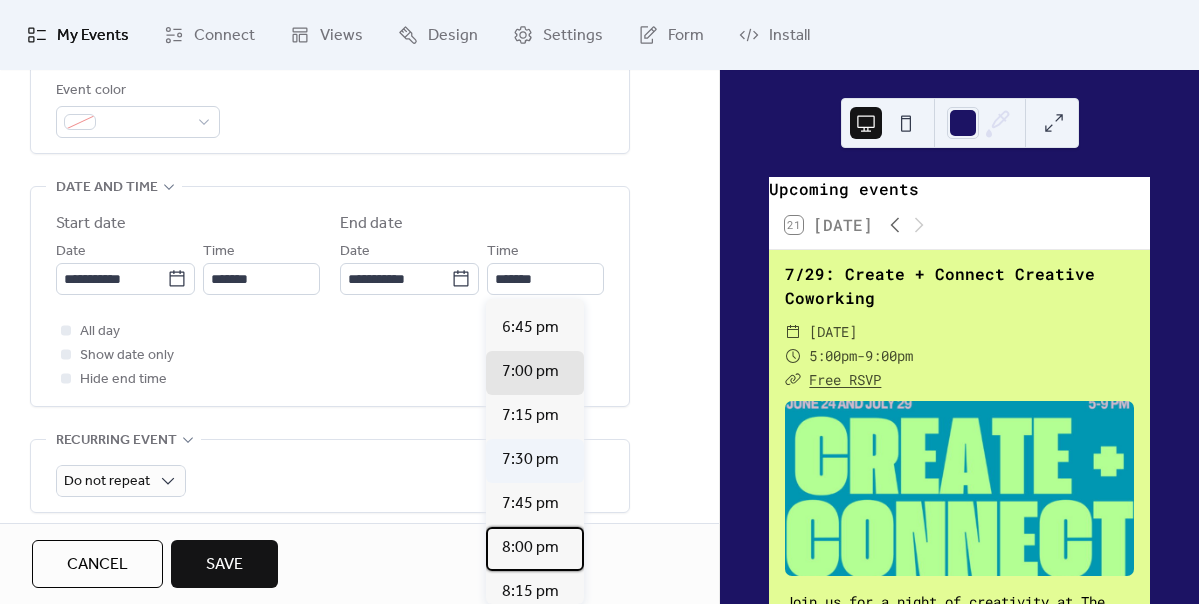 click on "8:00 pm" at bounding box center (530, 548) 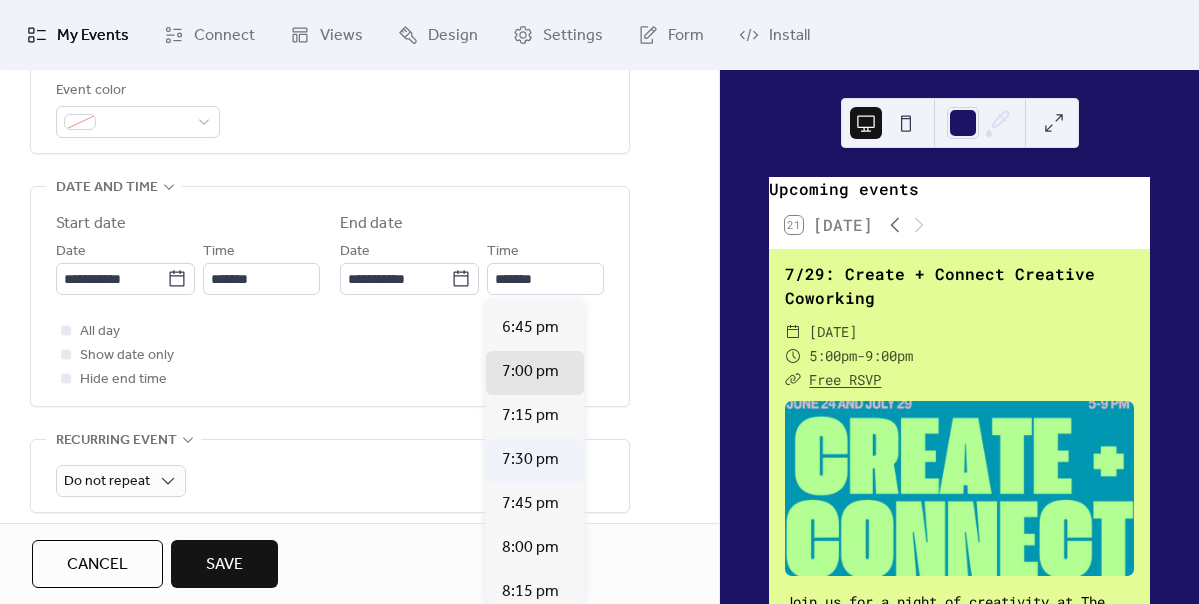 type on "*******" 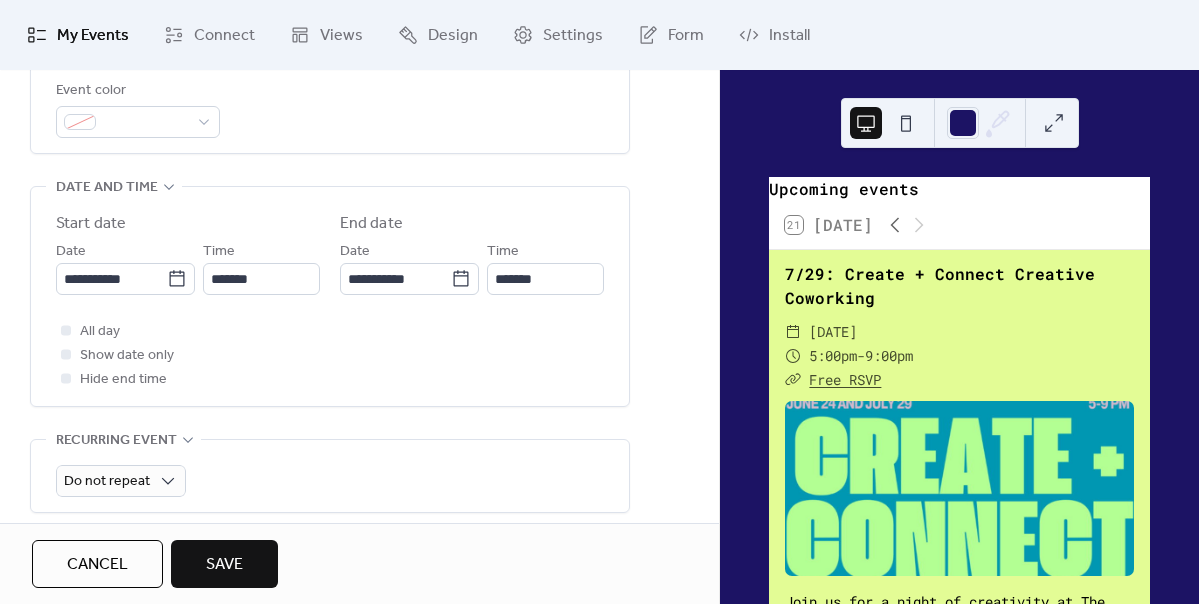 scroll, scrollTop: 845, scrollLeft: 0, axis: vertical 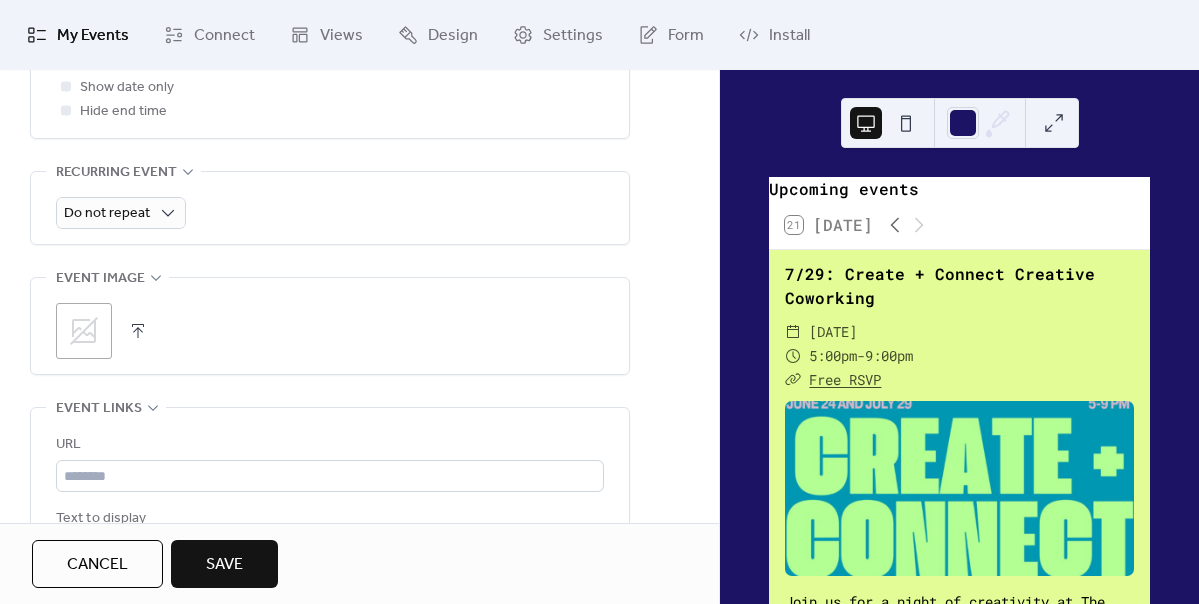 click at bounding box center (138, 331) 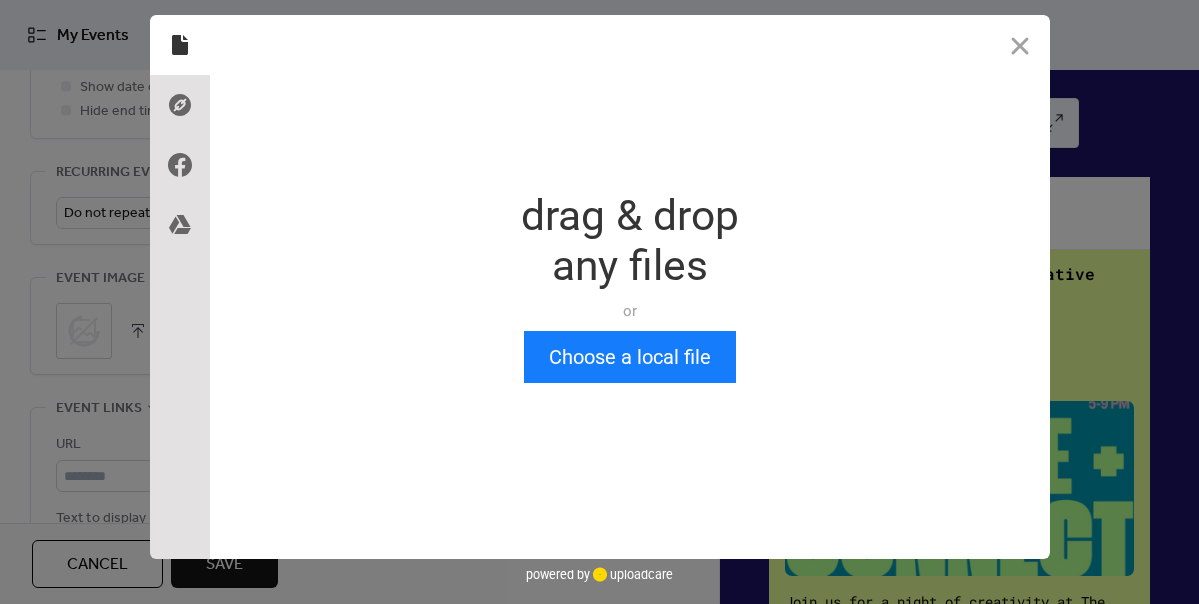 click on "Drop a file here drag & drop any files or Upload files from your computer Choose a local file or choose from" at bounding box center (630, 287) 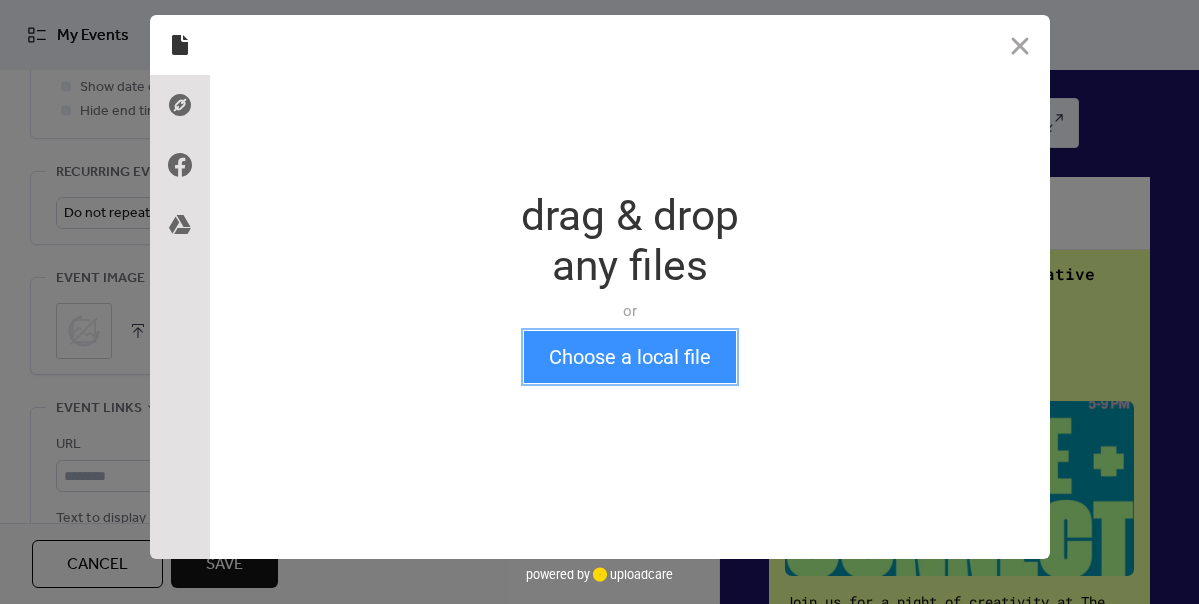 click on "Choose a local file" at bounding box center (630, 357) 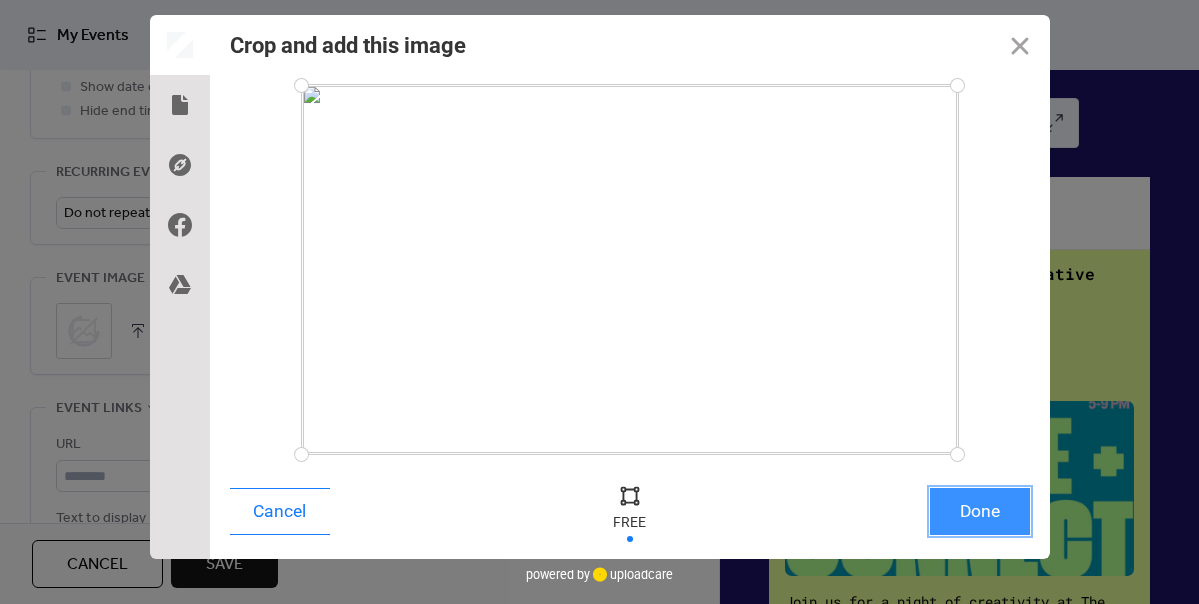 click on "Done" at bounding box center (980, 511) 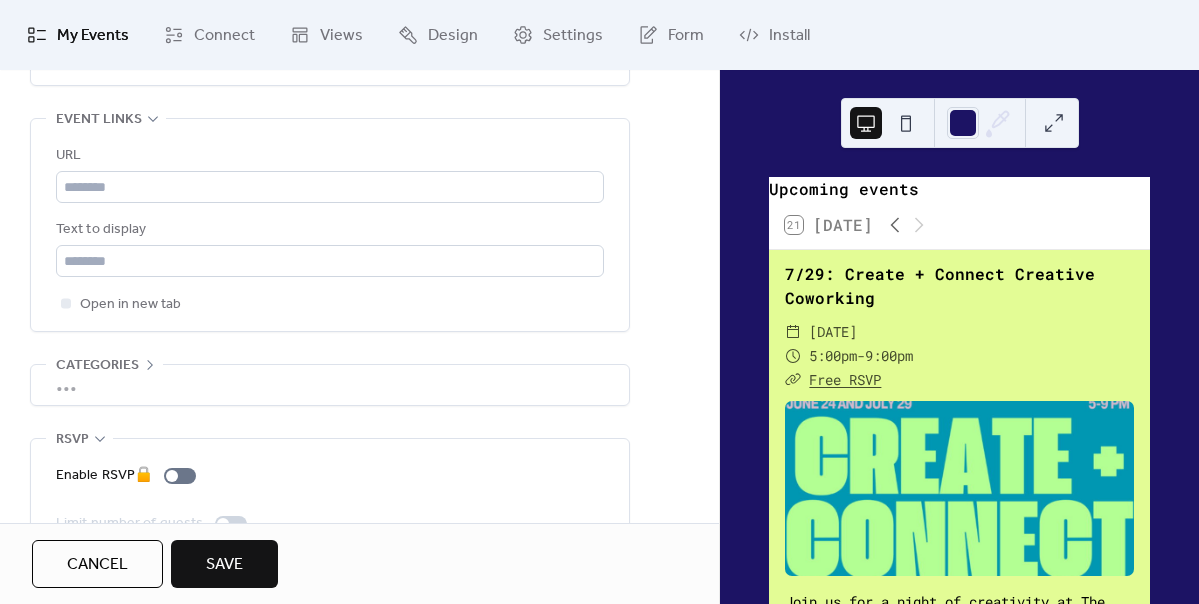 scroll, scrollTop: 1123, scrollLeft: 0, axis: vertical 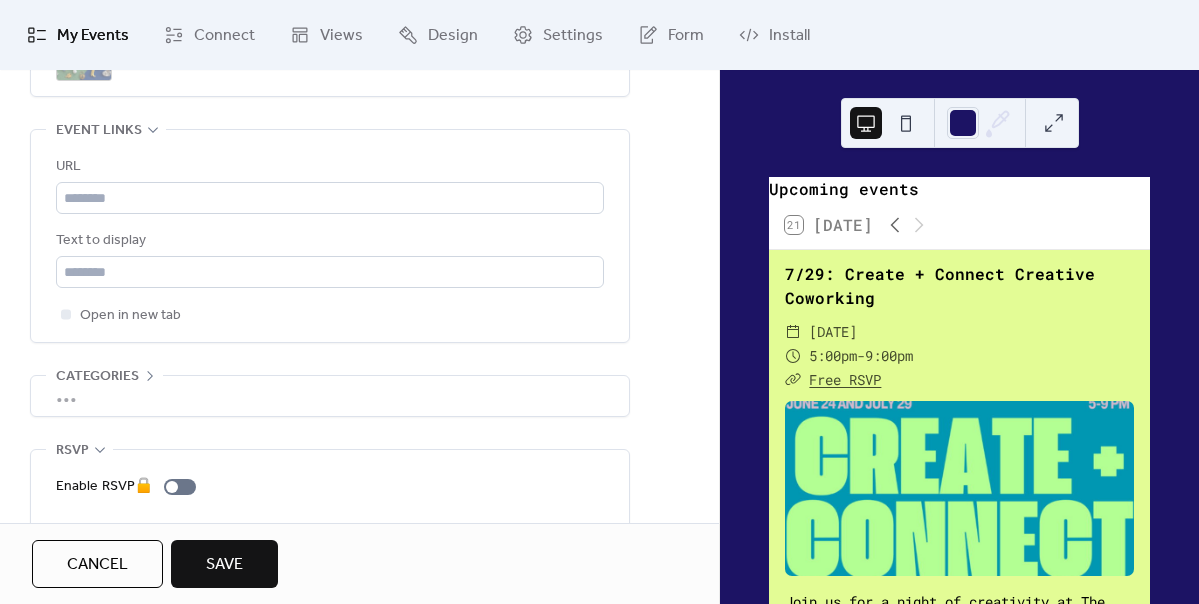 click on "Save" at bounding box center [224, 565] 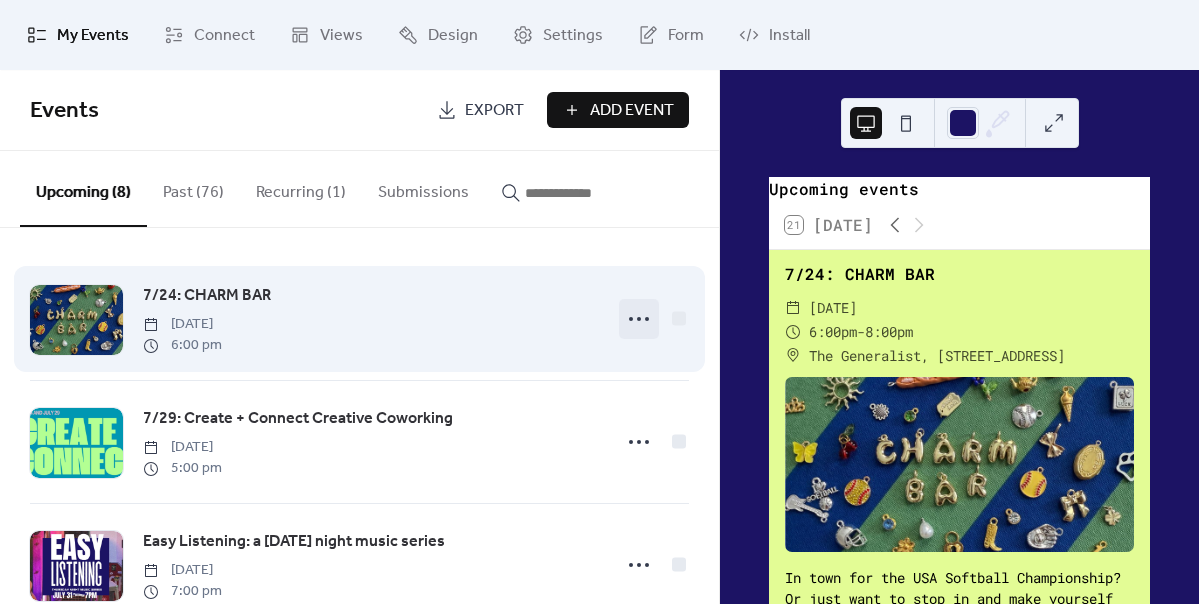 click 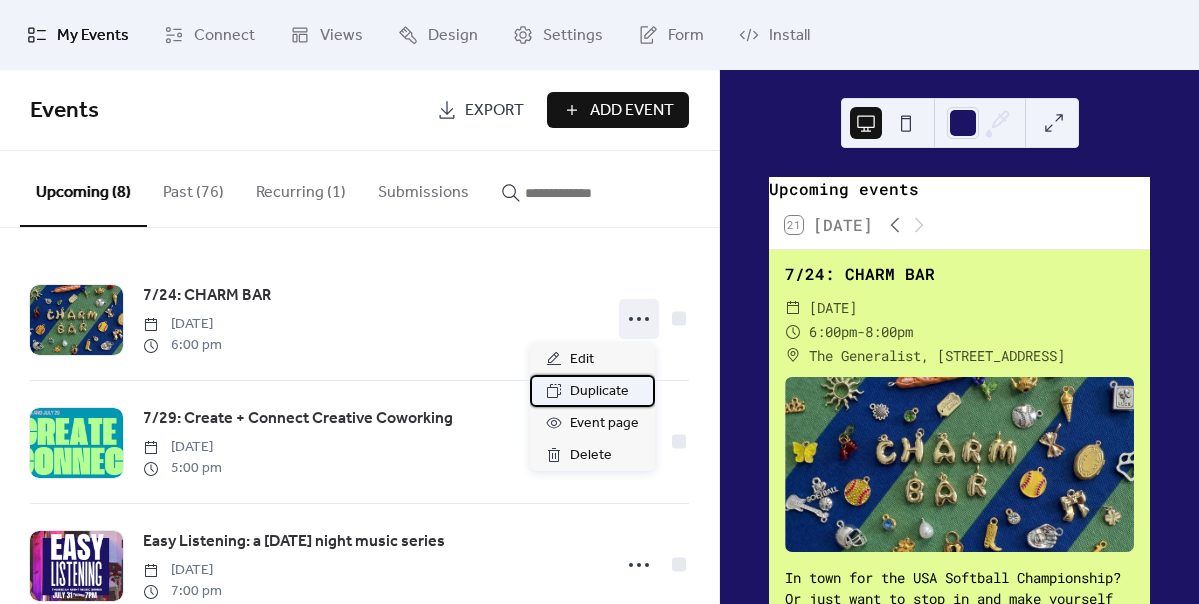 click on "Duplicate" at bounding box center [599, 392] 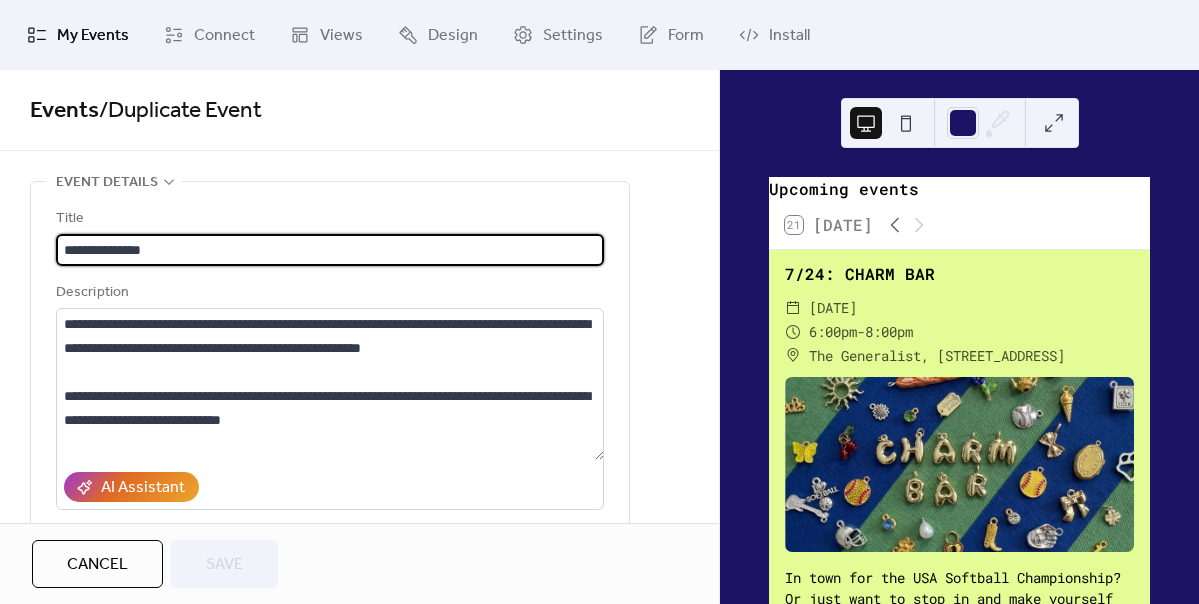 click on "**********" at bounding box center (330, 250) 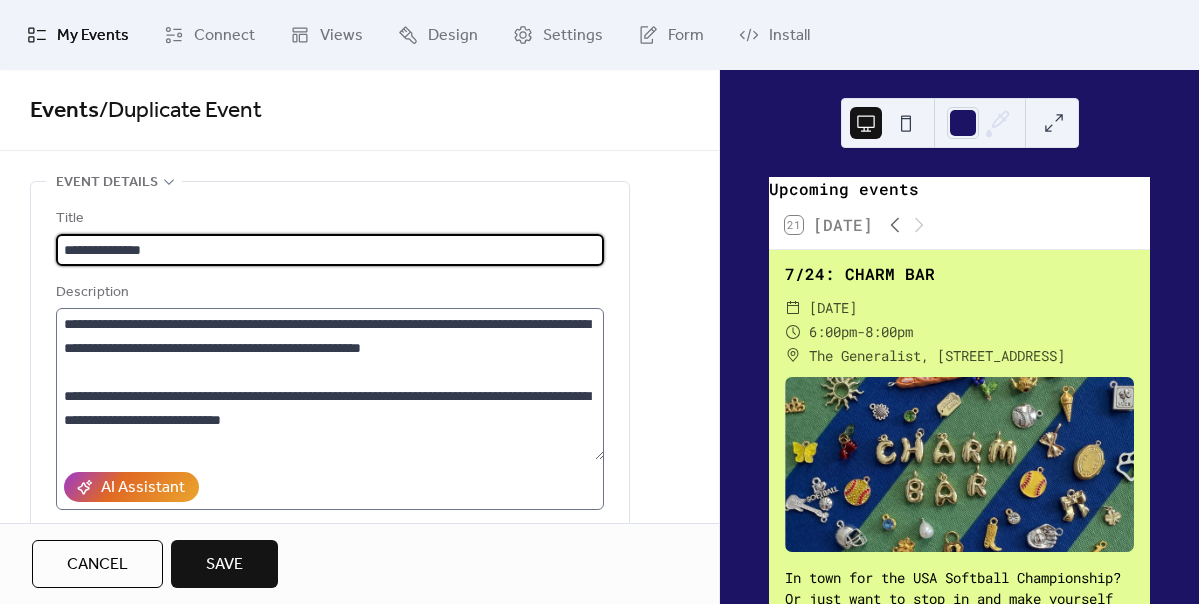 scroll, scrollTop: 288, scrollLeft: 0, axis: vertical 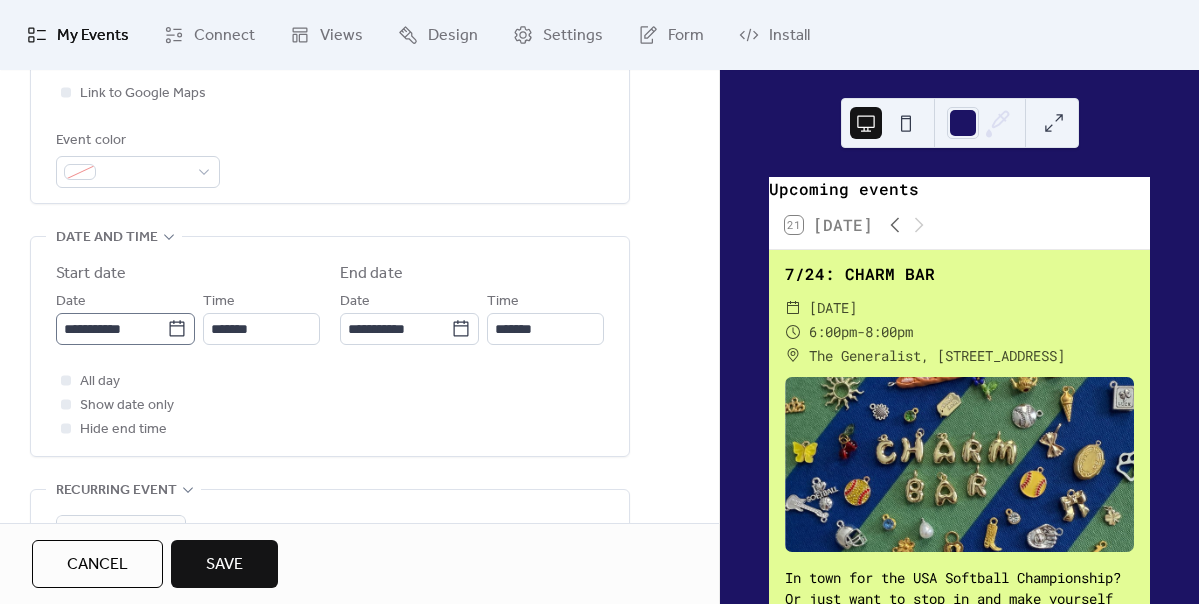 type on "**********" 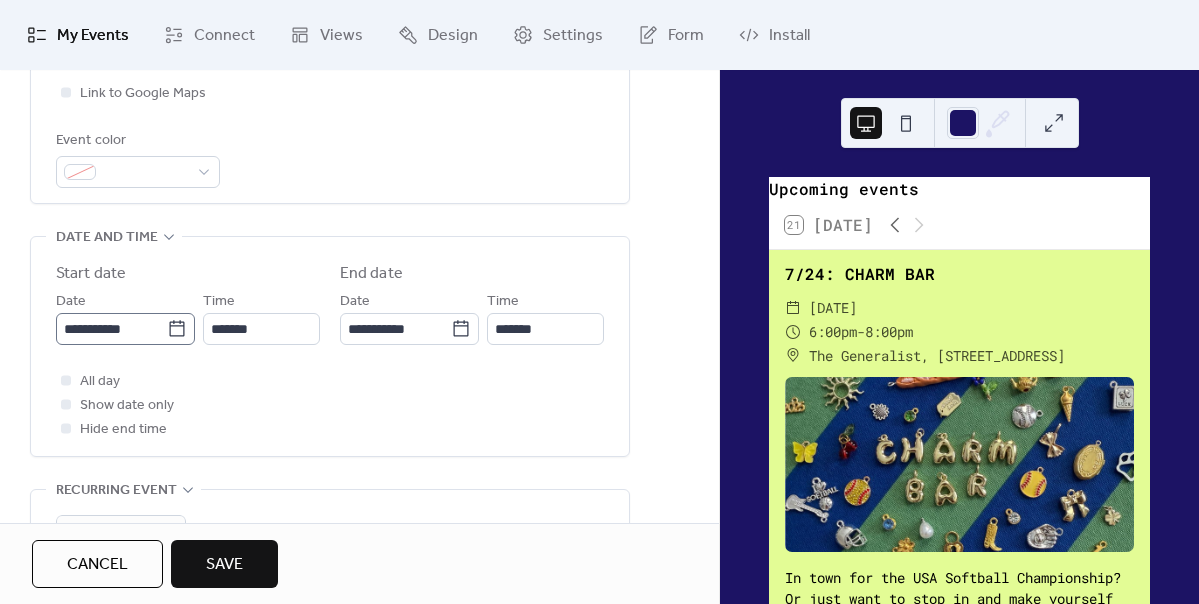 click 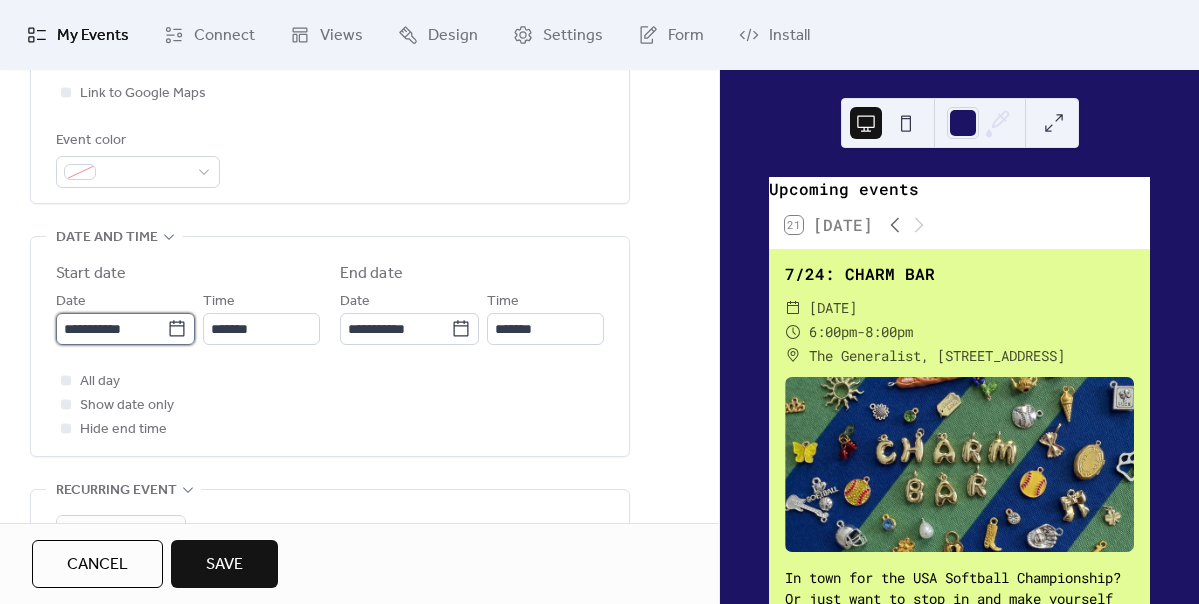 click on "**********" at bounding box center (111, 329) 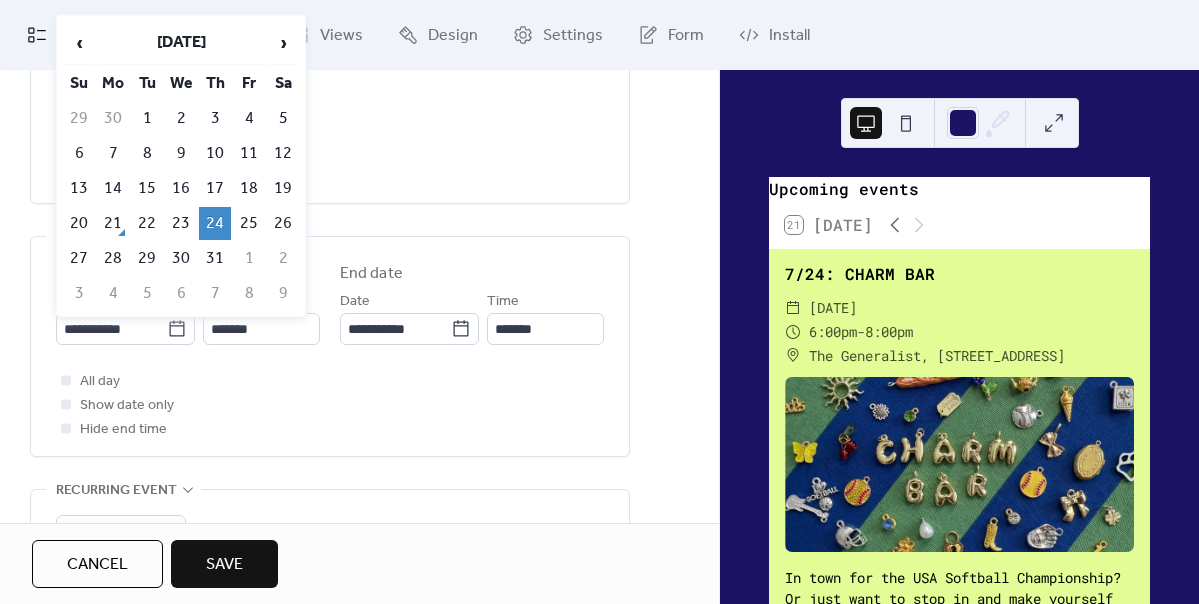 click on "26" at bounding box center (283, 223) 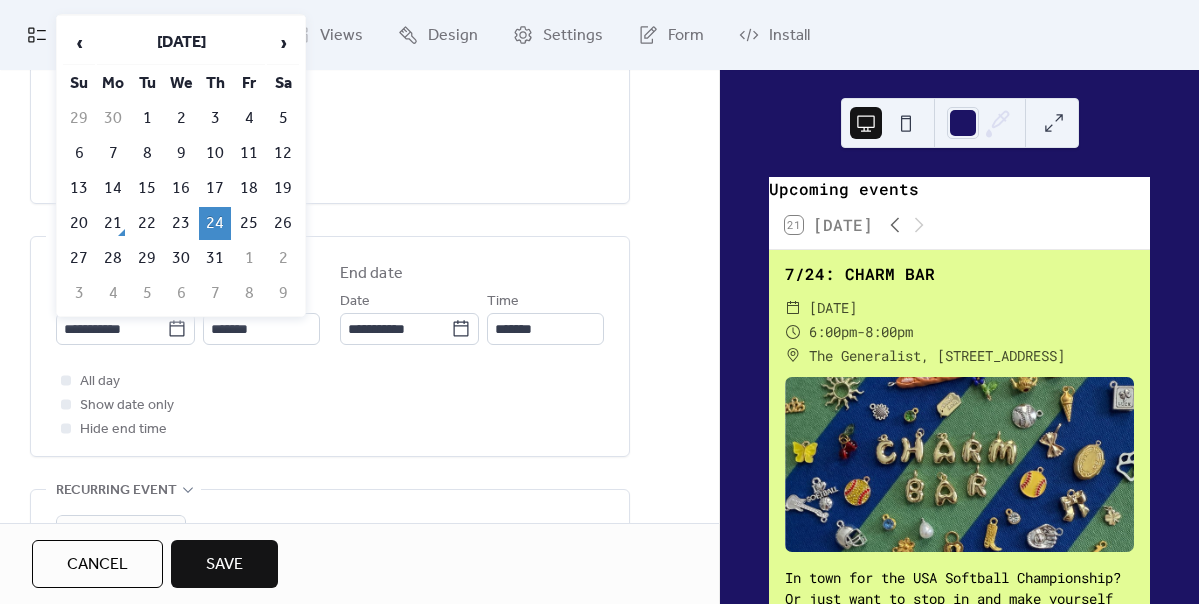 type on "**********" 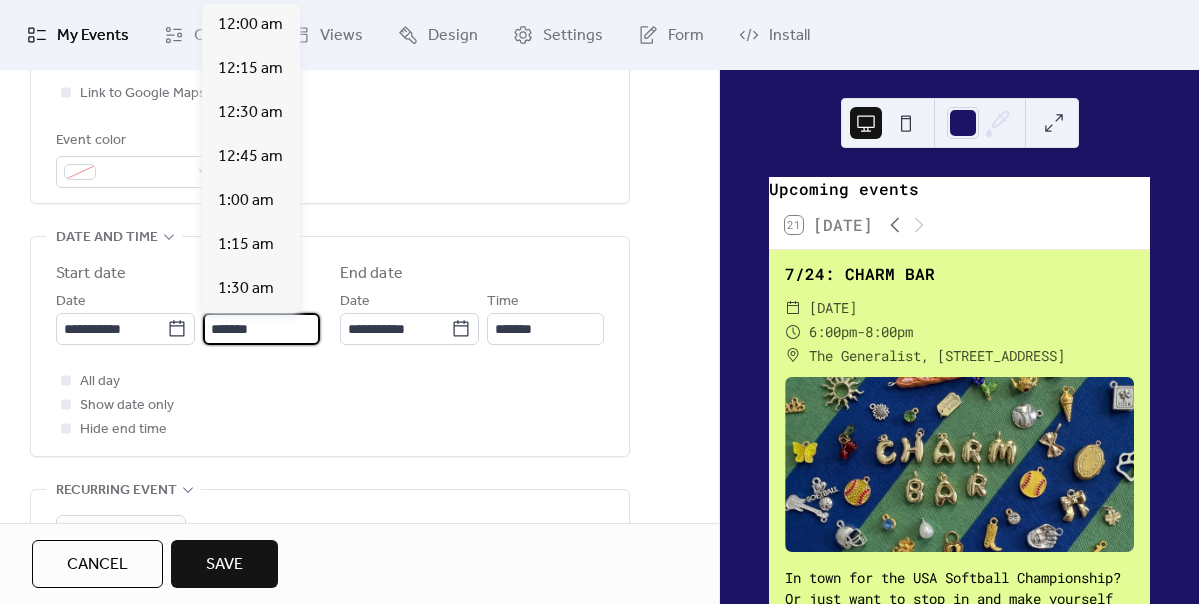 click on "*******" at bounding box center [261, 329] 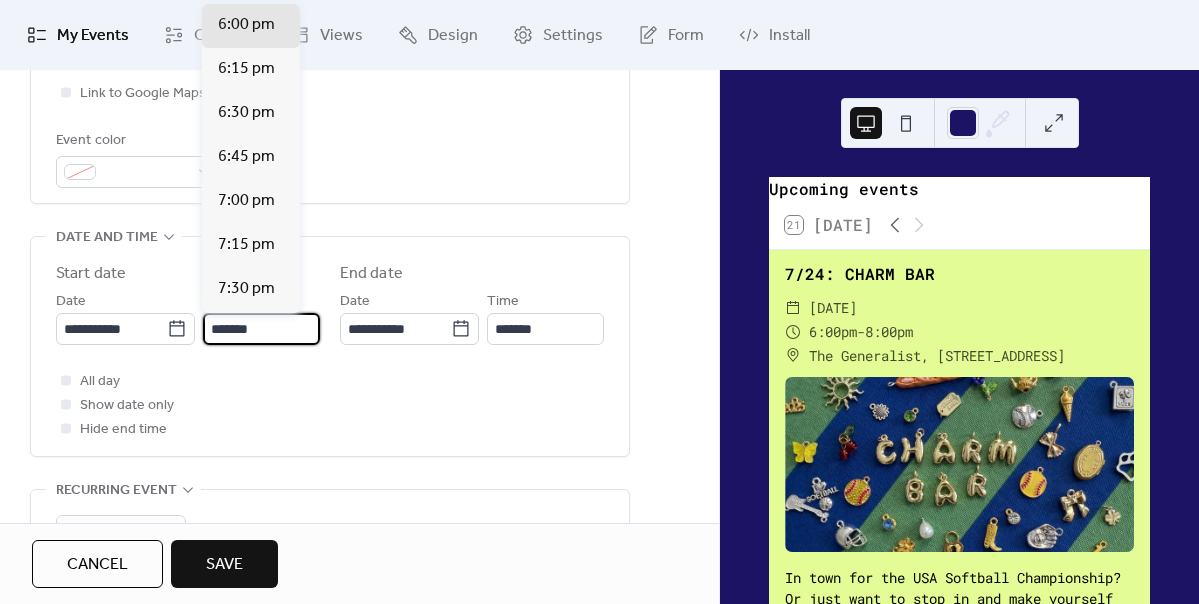 click on "*******" at bounding box center (261, 329) 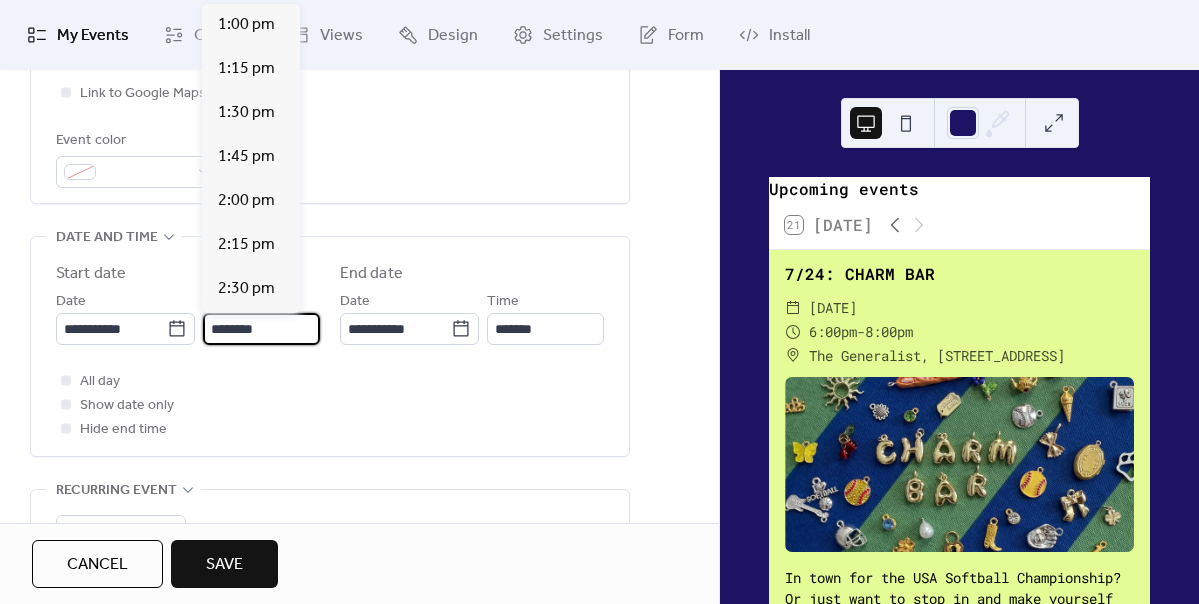scroll, scrollTop: 2112, scrollLeft: 0, axis: vertical 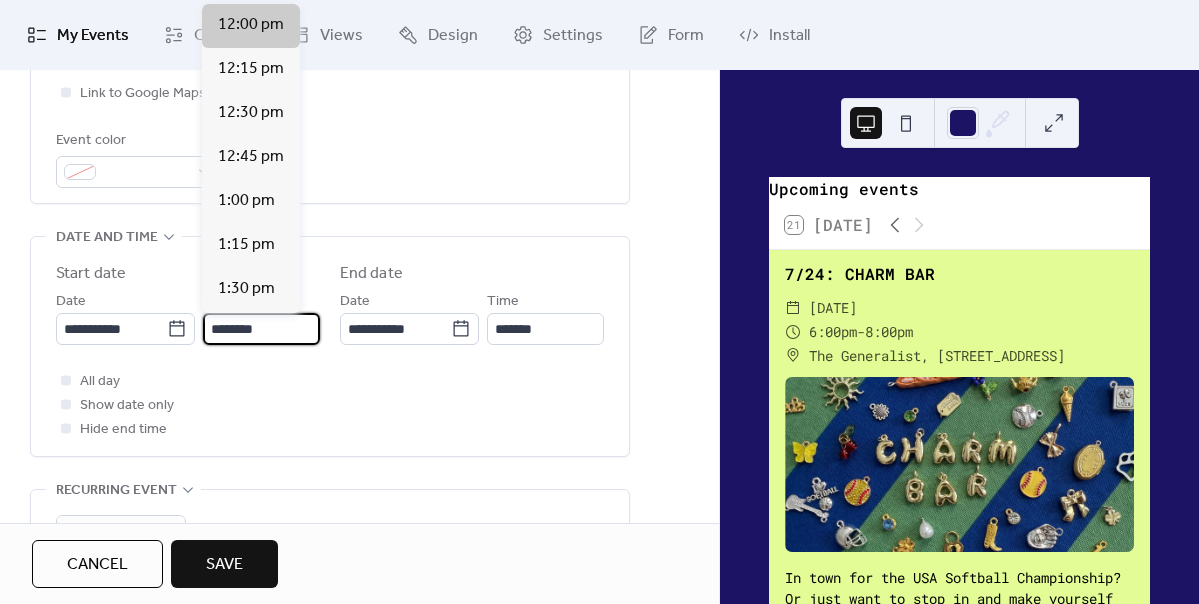 type on "********" 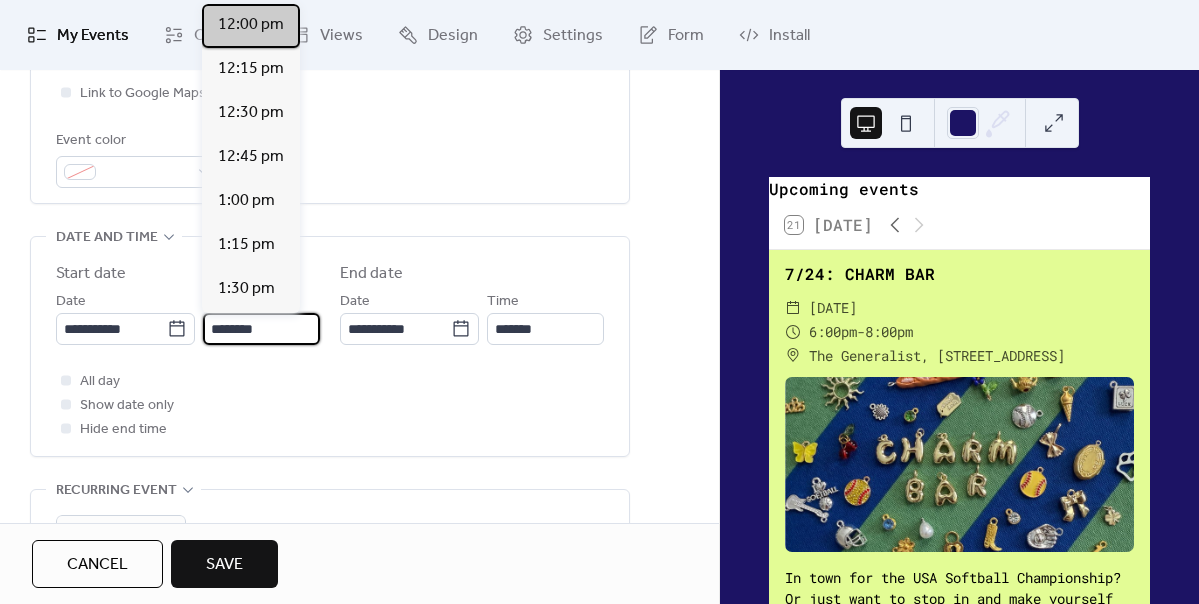 click on "12:00 pm" at bounding box center (251, 25) 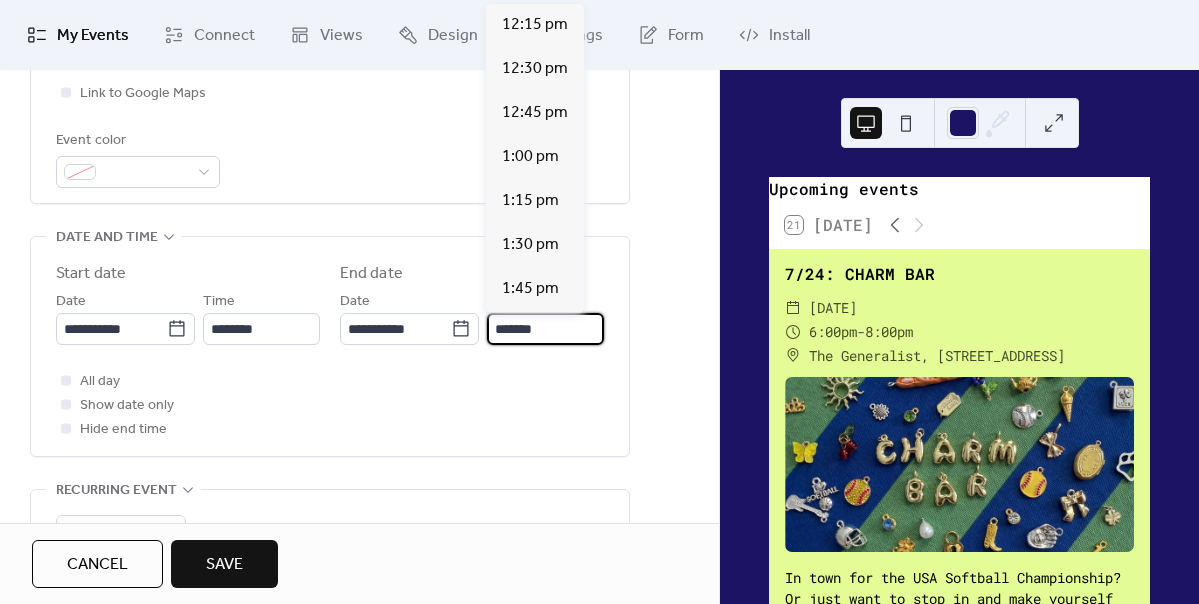 click on "*******" at bounding box center (545, 329) 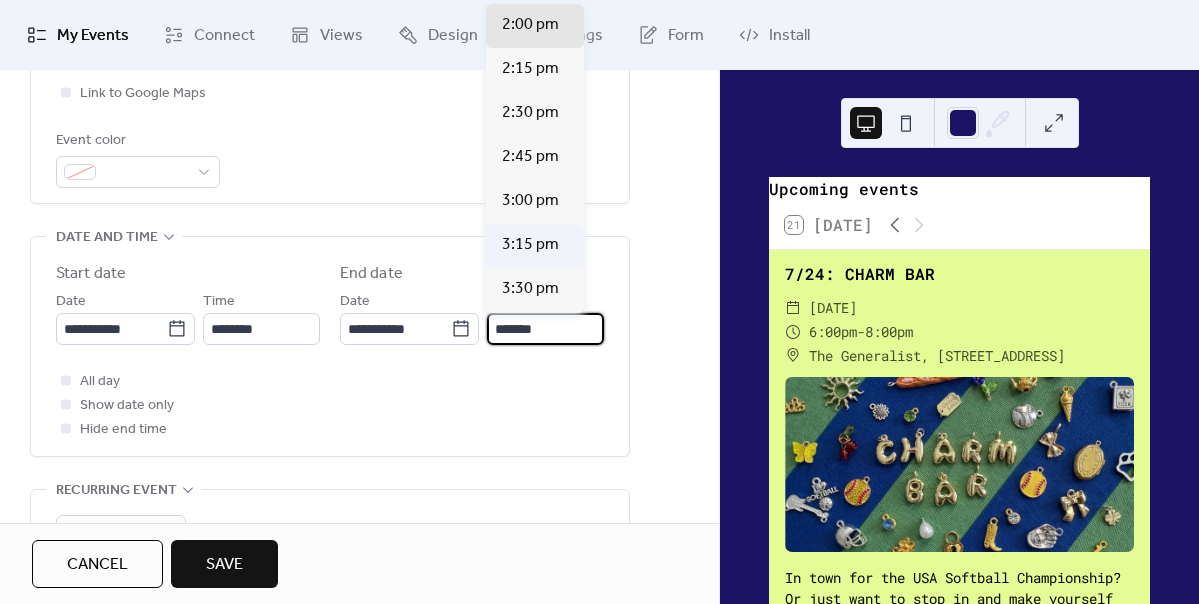 scroll, scrollTop: 473, scrollLeft: 0, axis: vertical 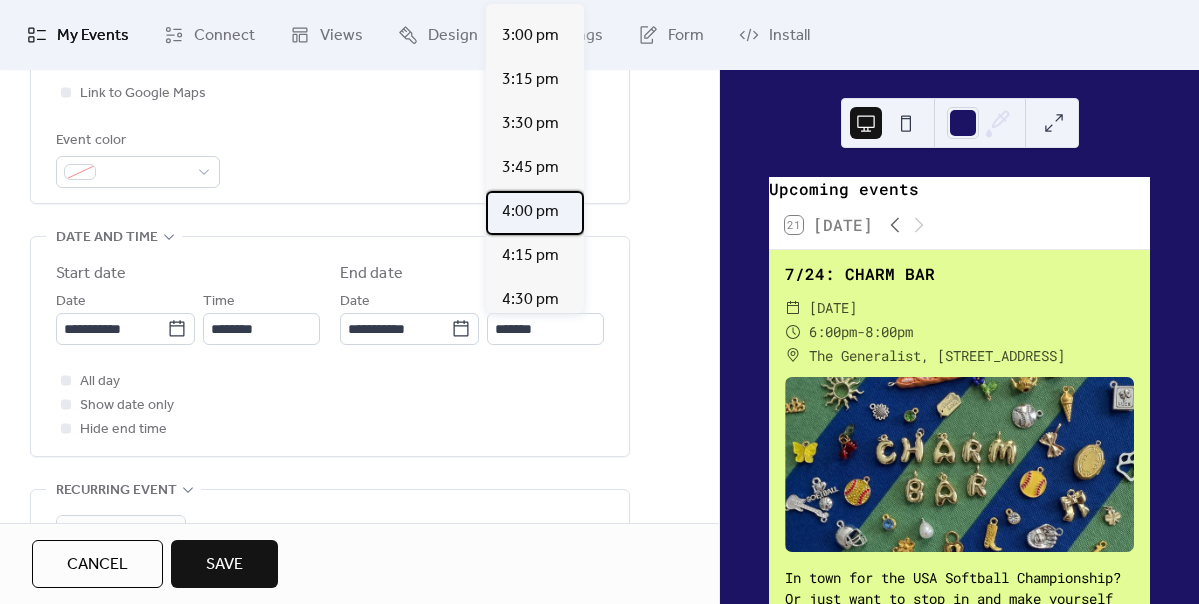 click on "4:00 pm" at bounding box center (530, 212) 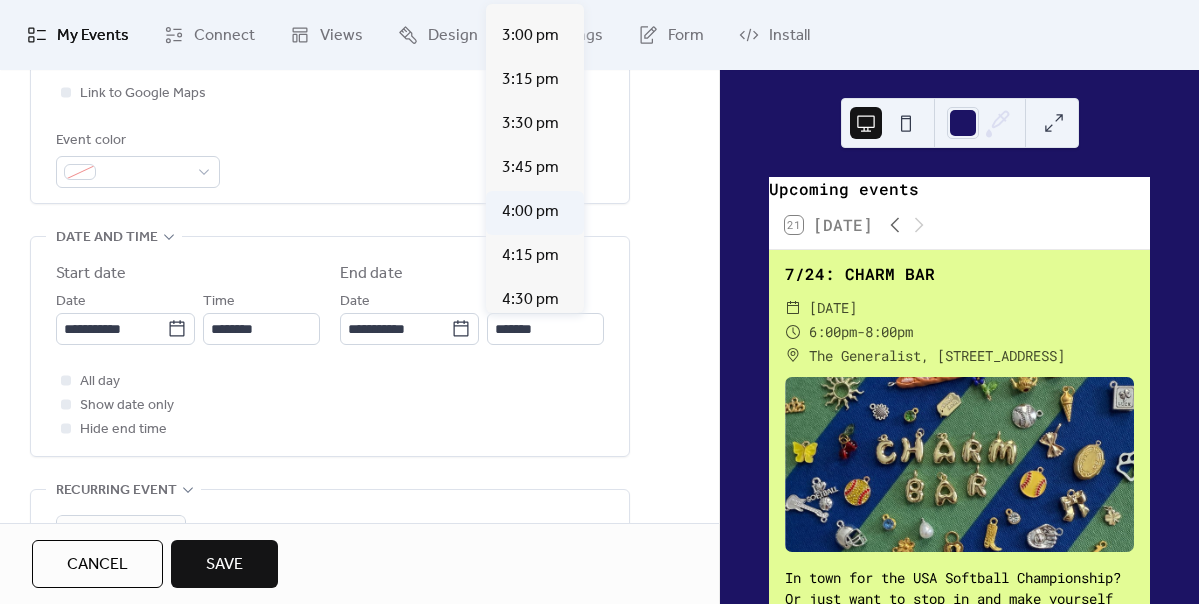 type on "*******" 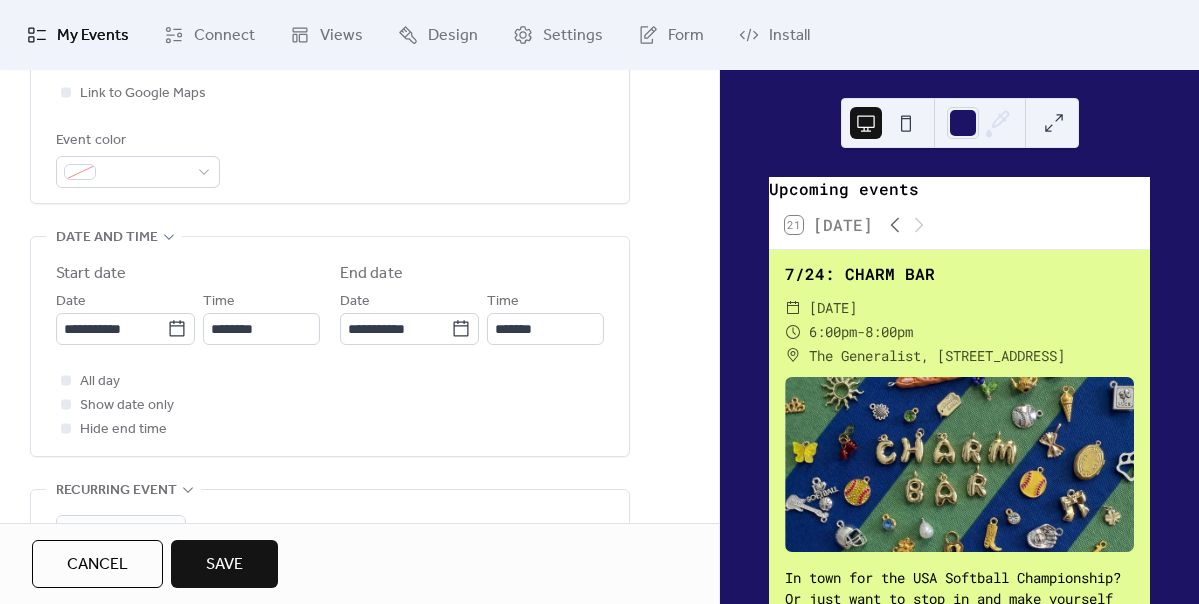 click on "**********" at bounding box center [359, 417] 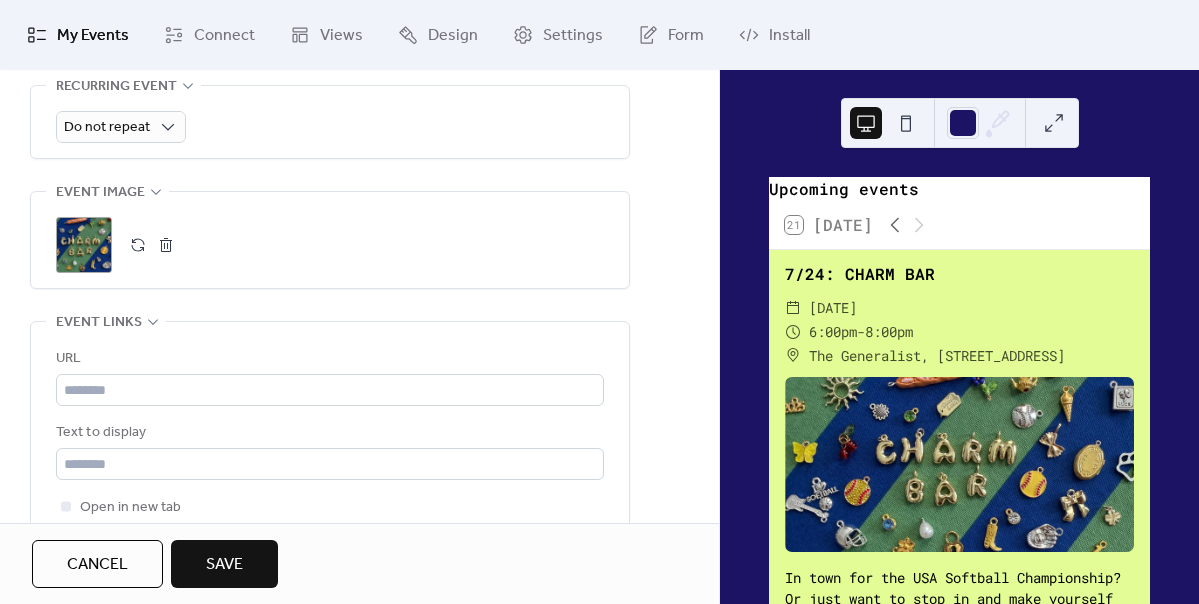 scroll, scrollTop: 944, scrollLeft: 0, axis: vertical 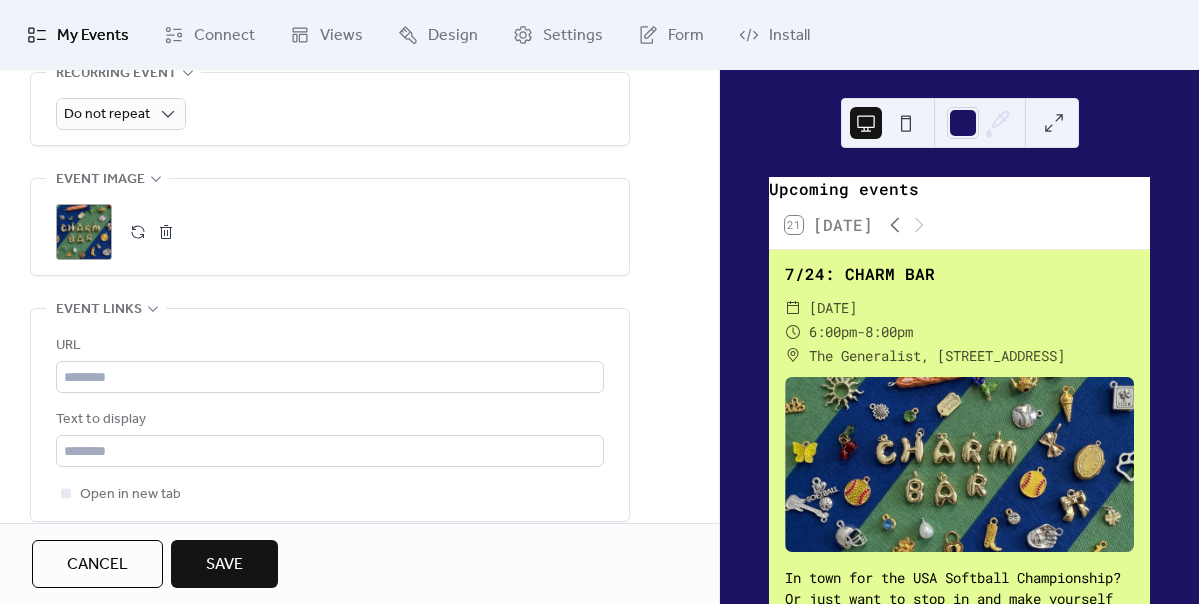 click on "Save" at bounding box center (224, 564) 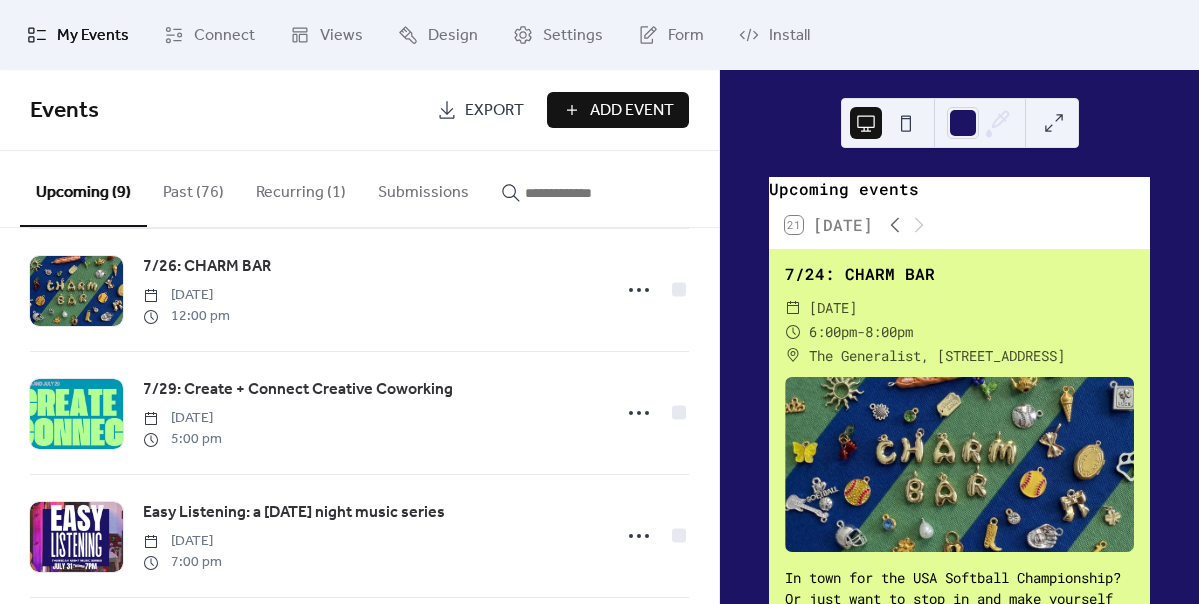 scroll, scrollTop: 0, scrollLeft: 0, axis: both 